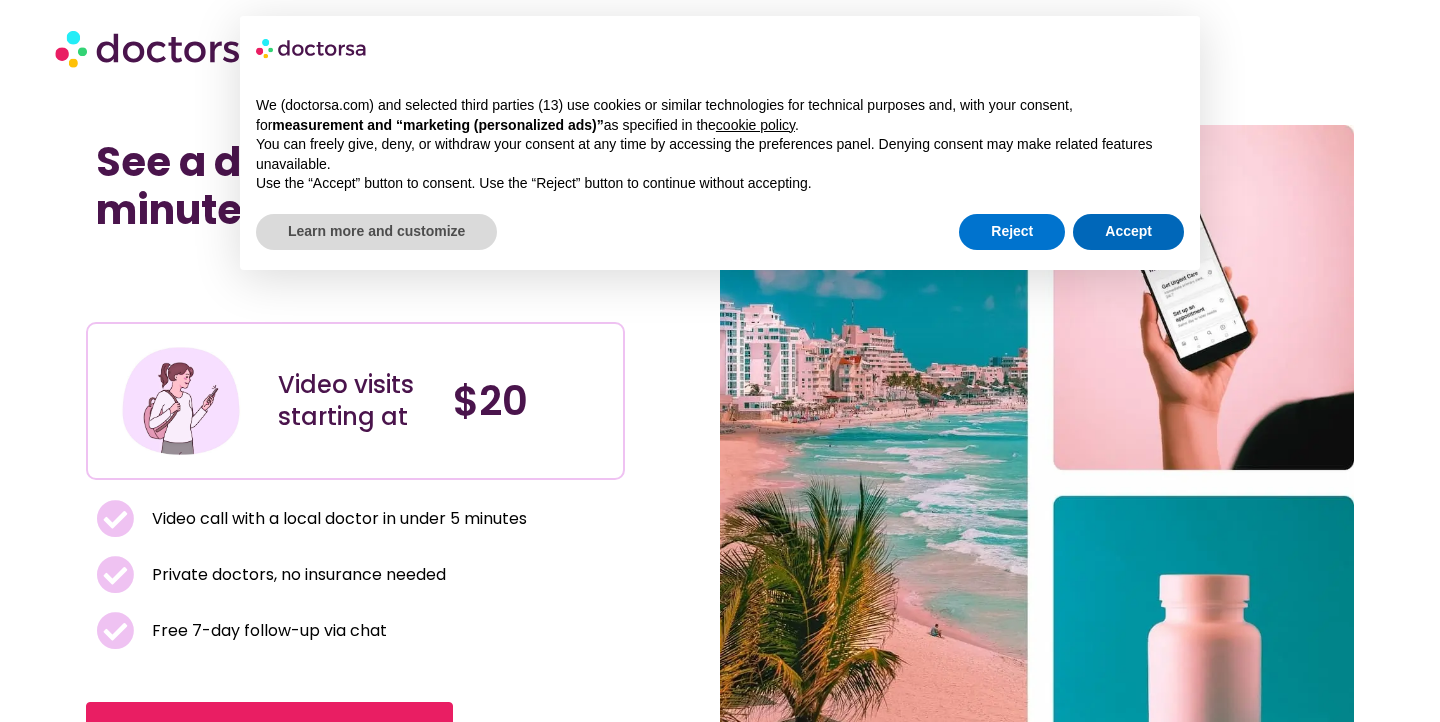 click on "Accept" at bounding box center (1128, 232) 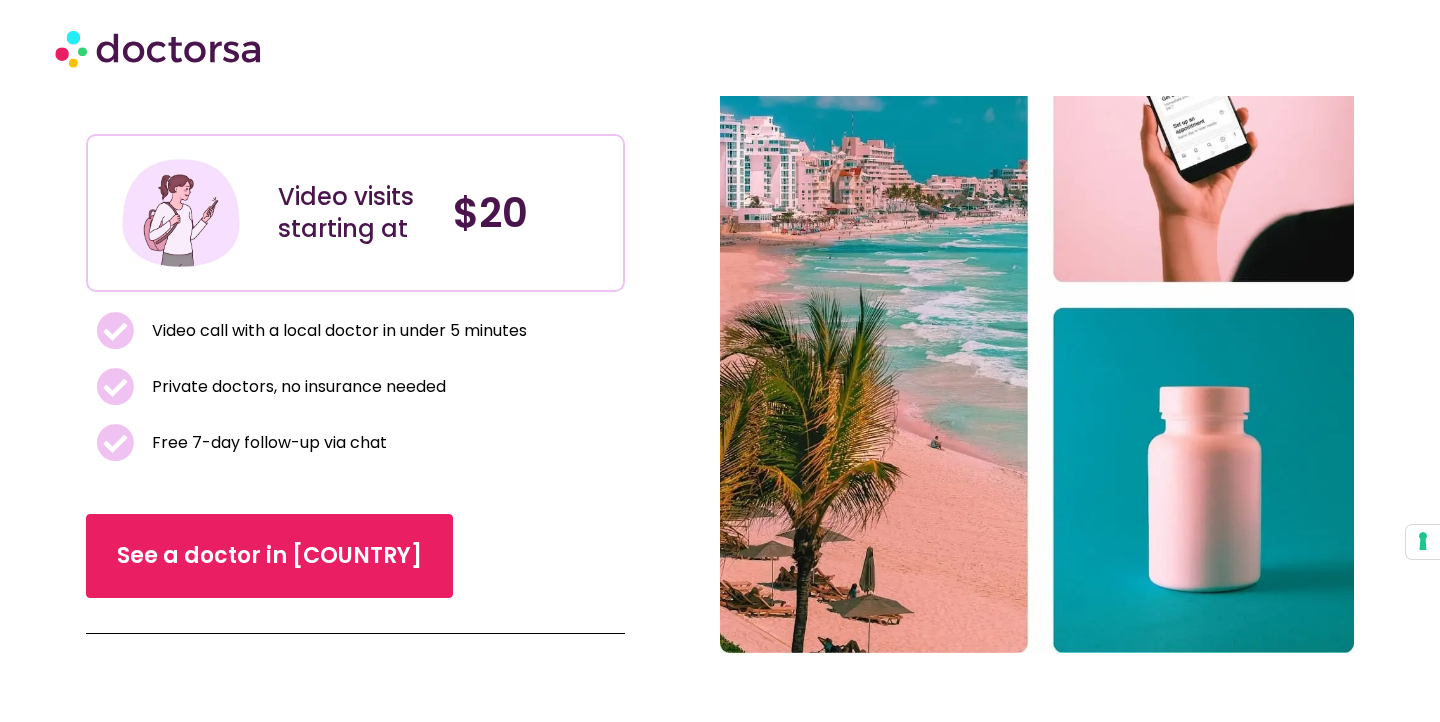 scroll, scrollTop: 190, scrollLeft: 0, axis: vertical 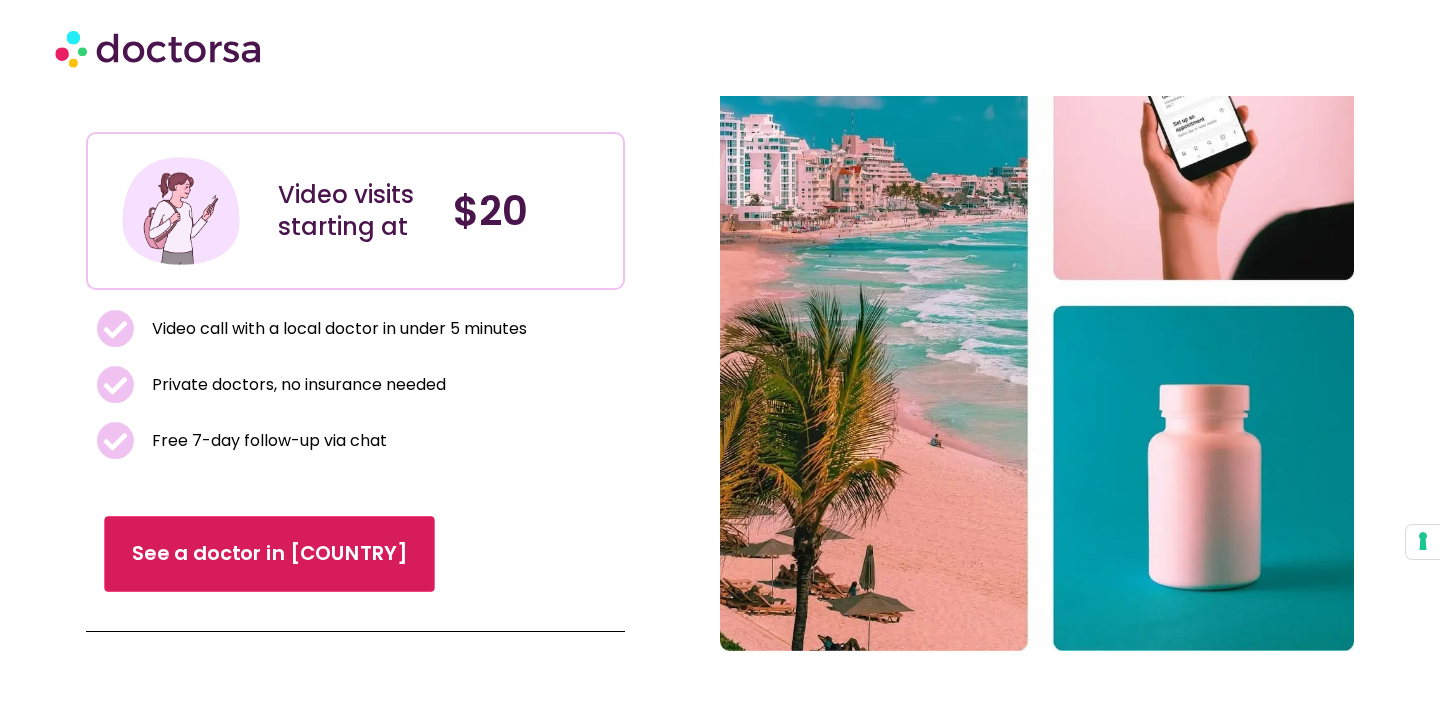 click on "See a doctor in [COUNTRY]" at bounding box center (270, 554) 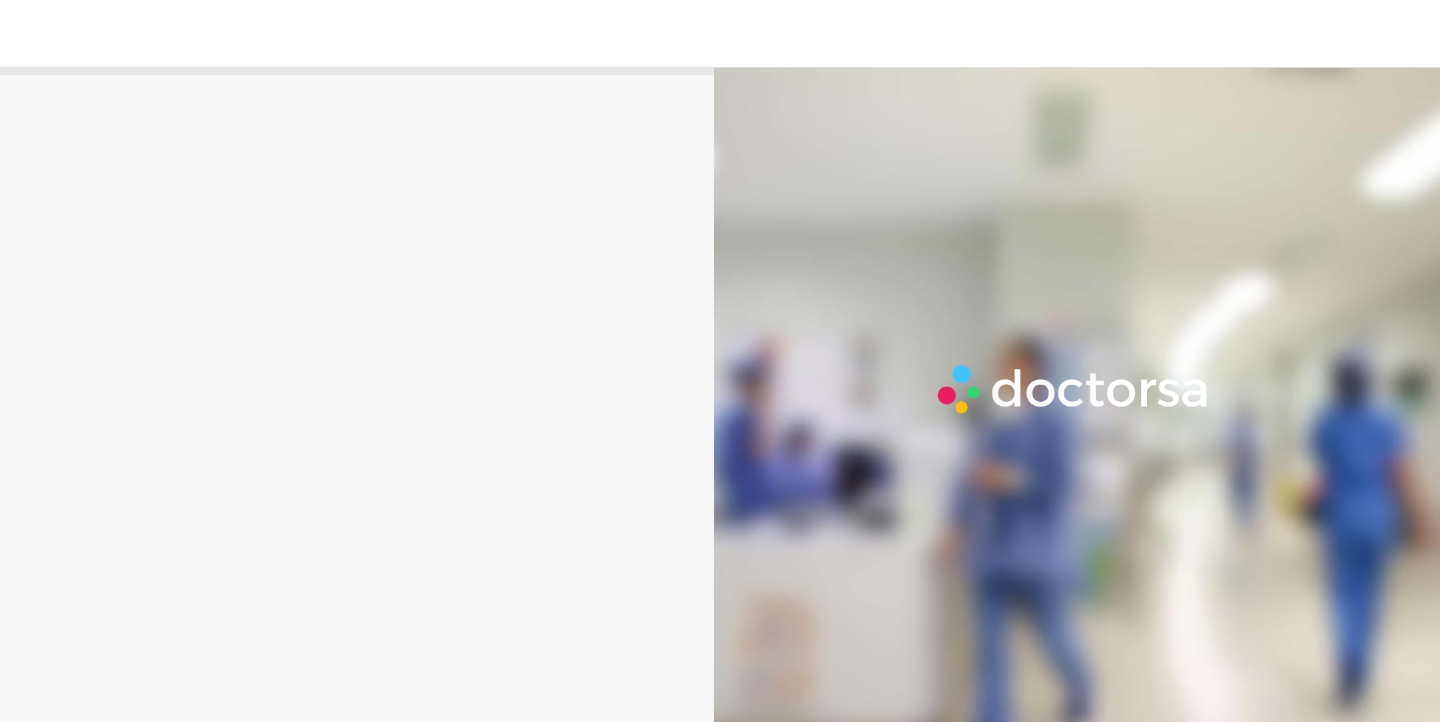 scroll, scrollTop: 0, scrollLeft: 0, axis: both 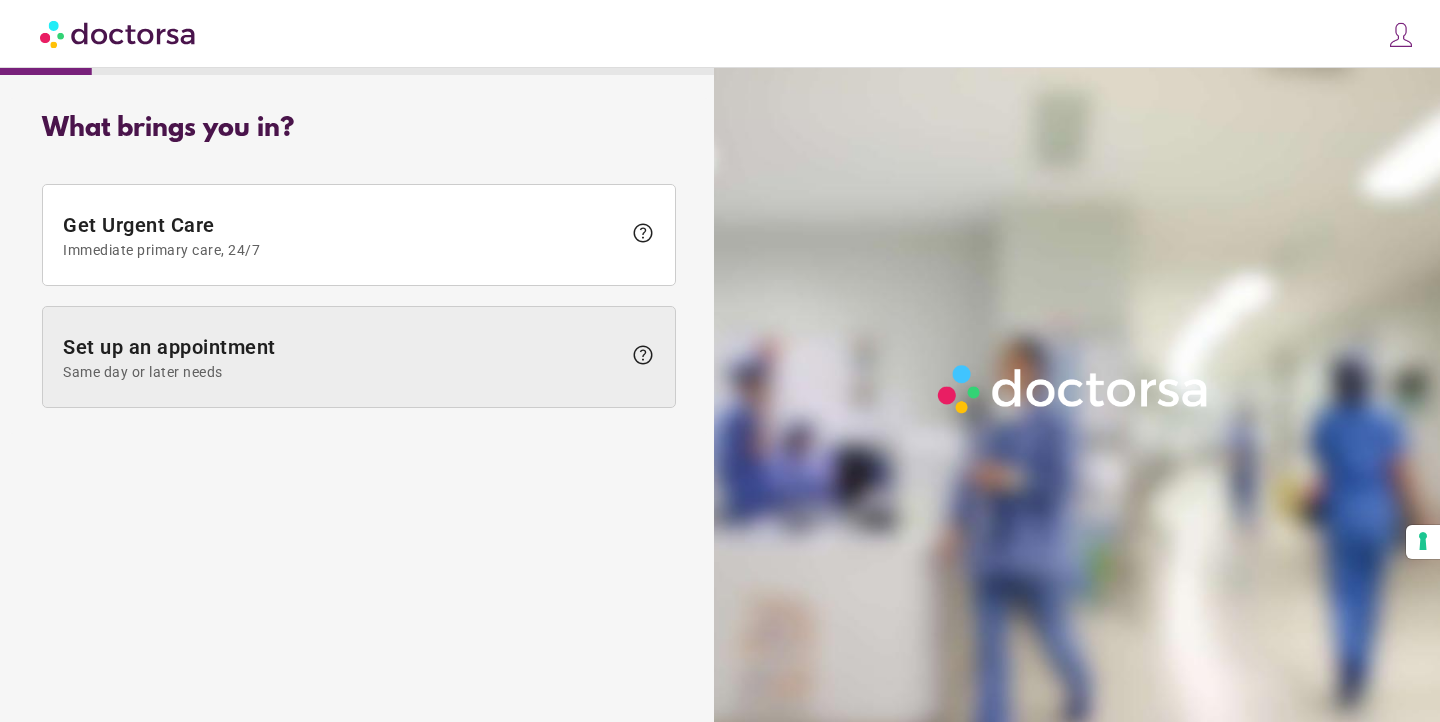 click on "Set up an appointment
Same day or later needs" at bounding box center [342, 357] 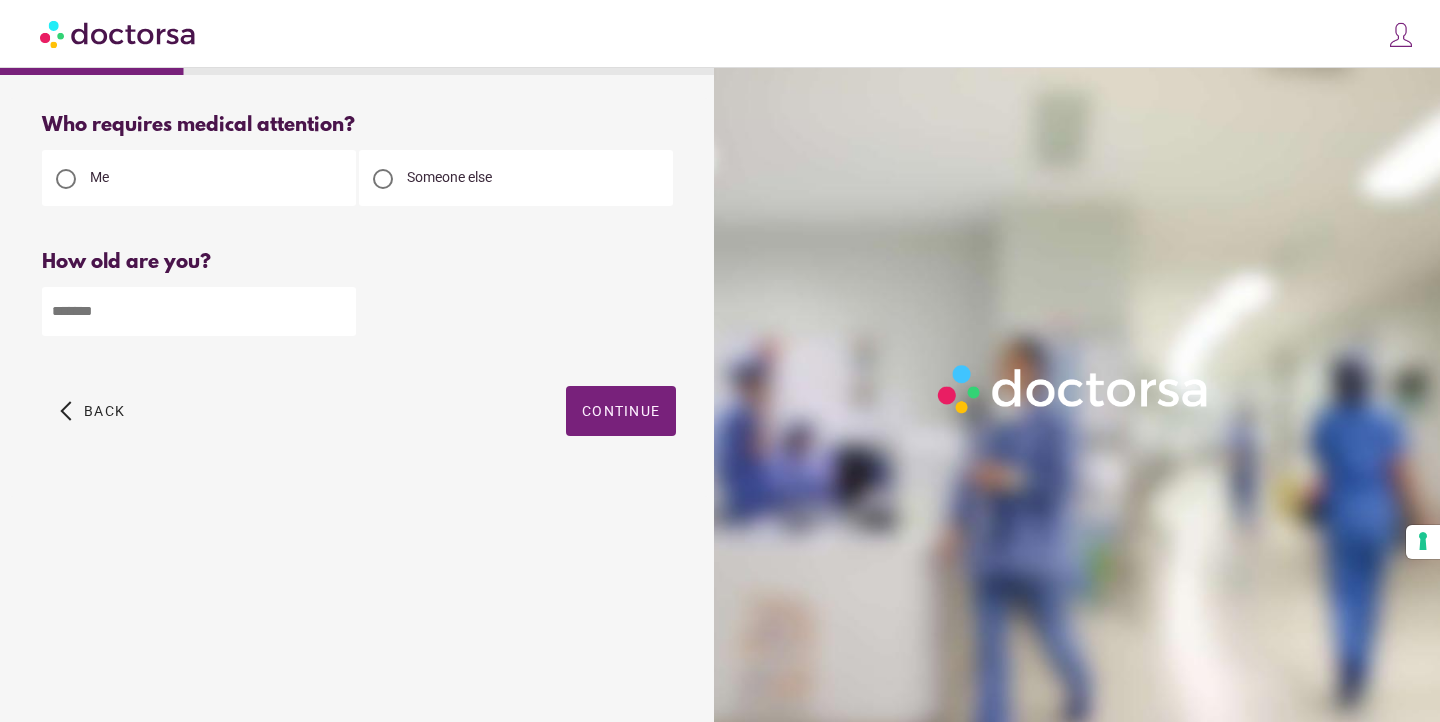 click at bounding box center [199, 311] 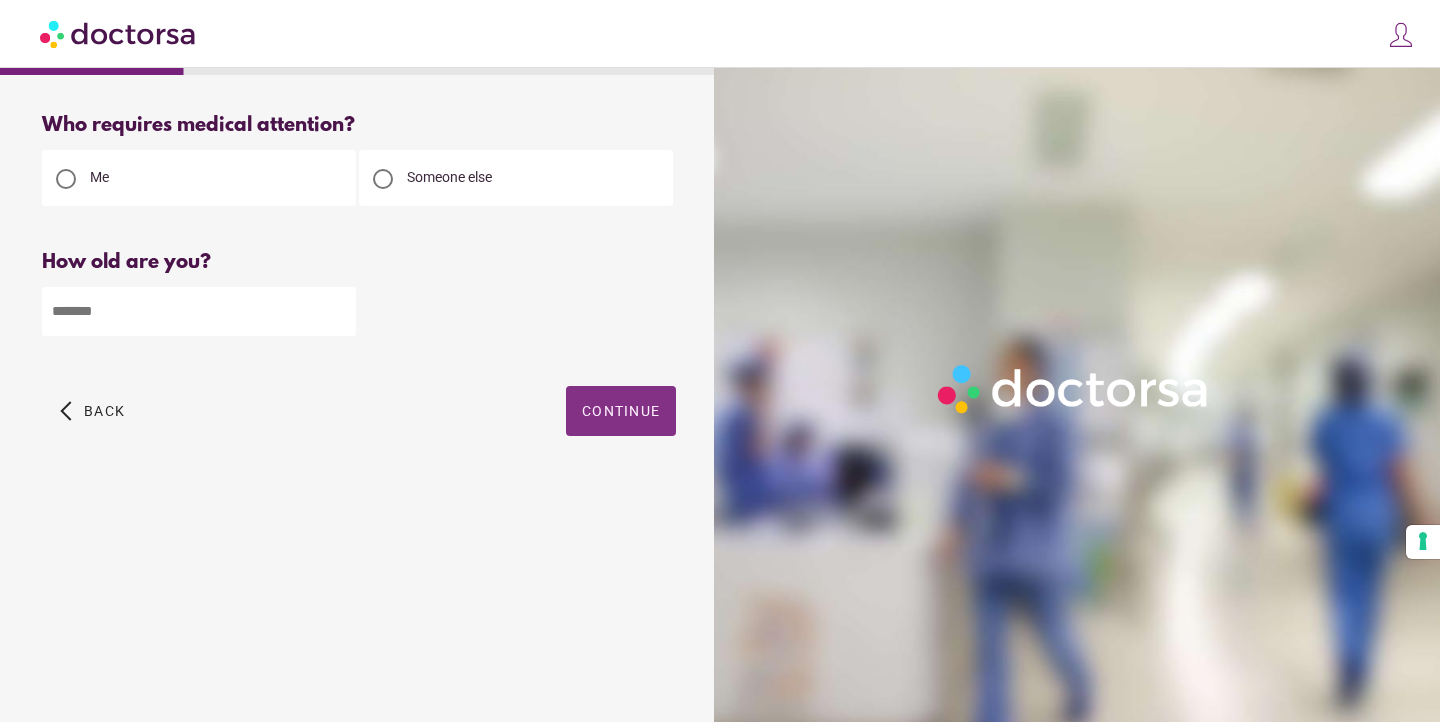 type on "**" 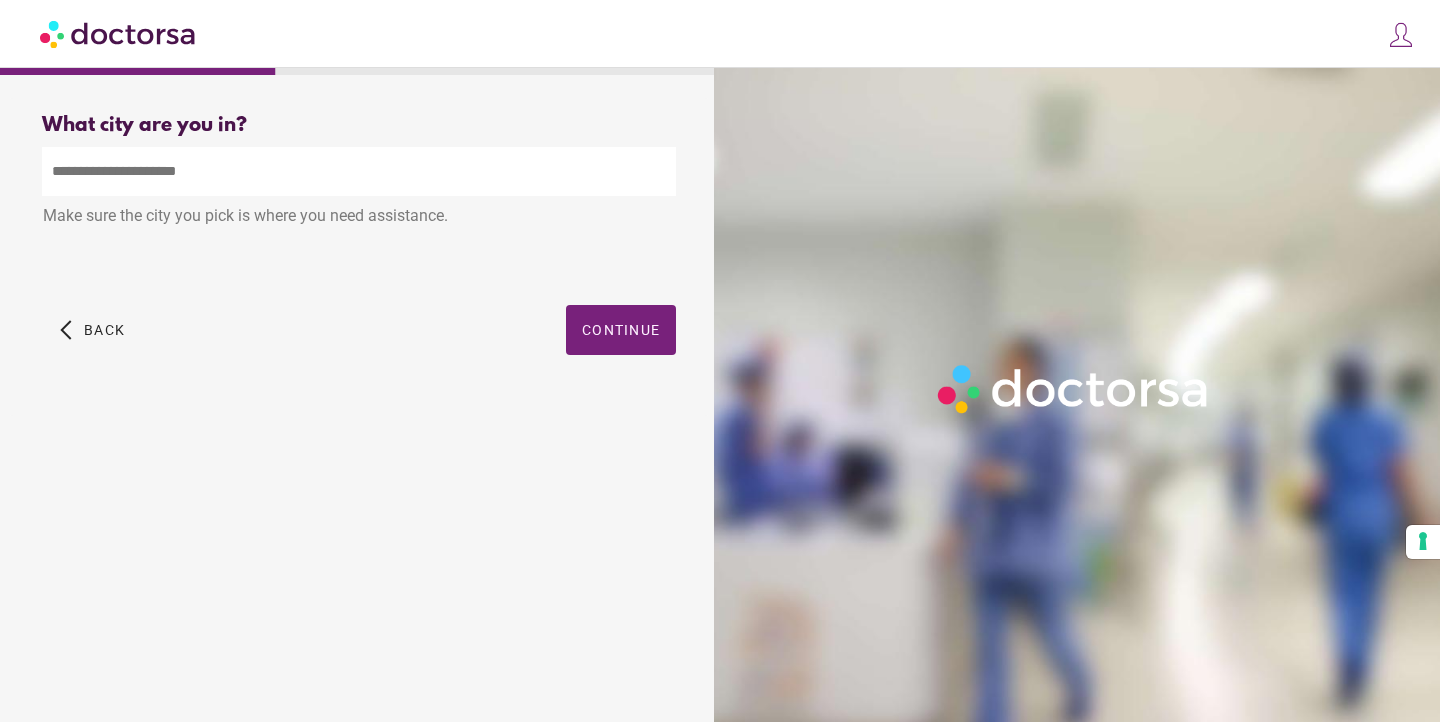 click at bounding box center (359, 171) 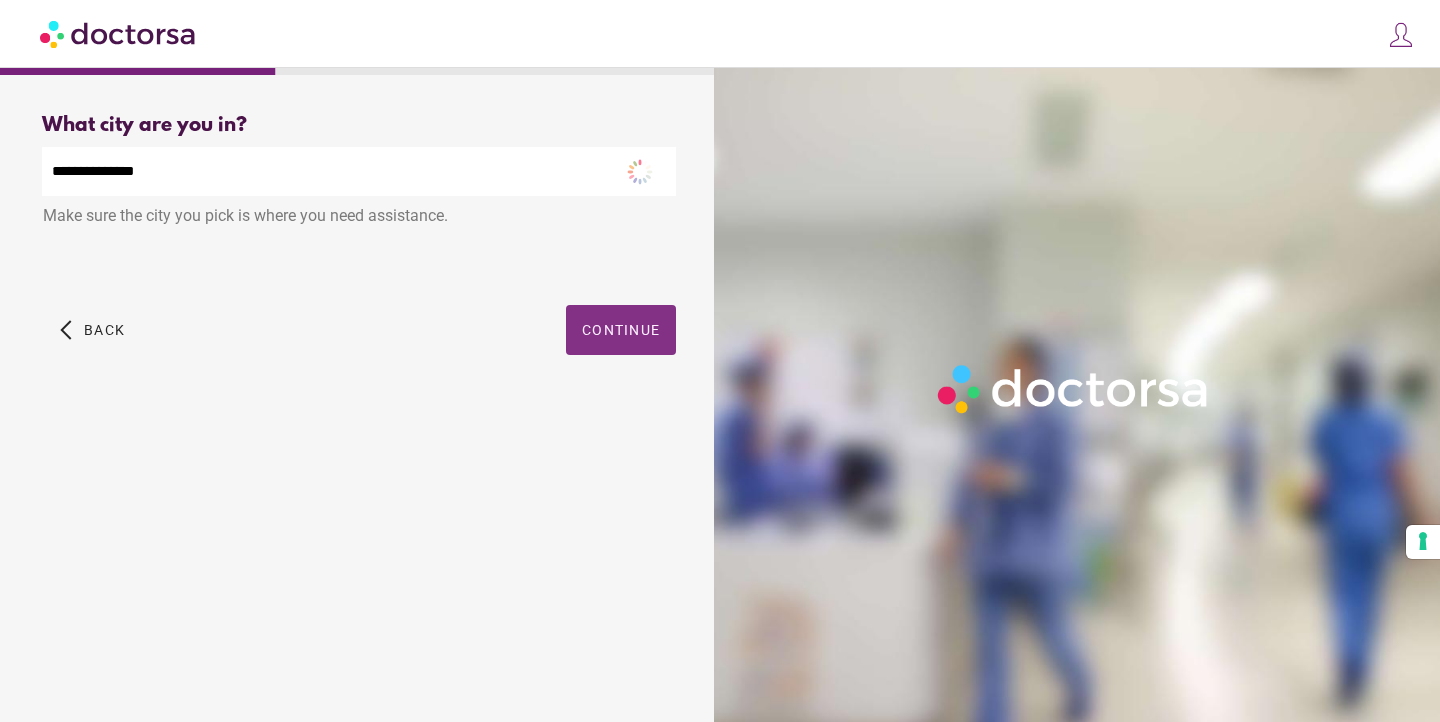 click at bounding box center (621, 330) 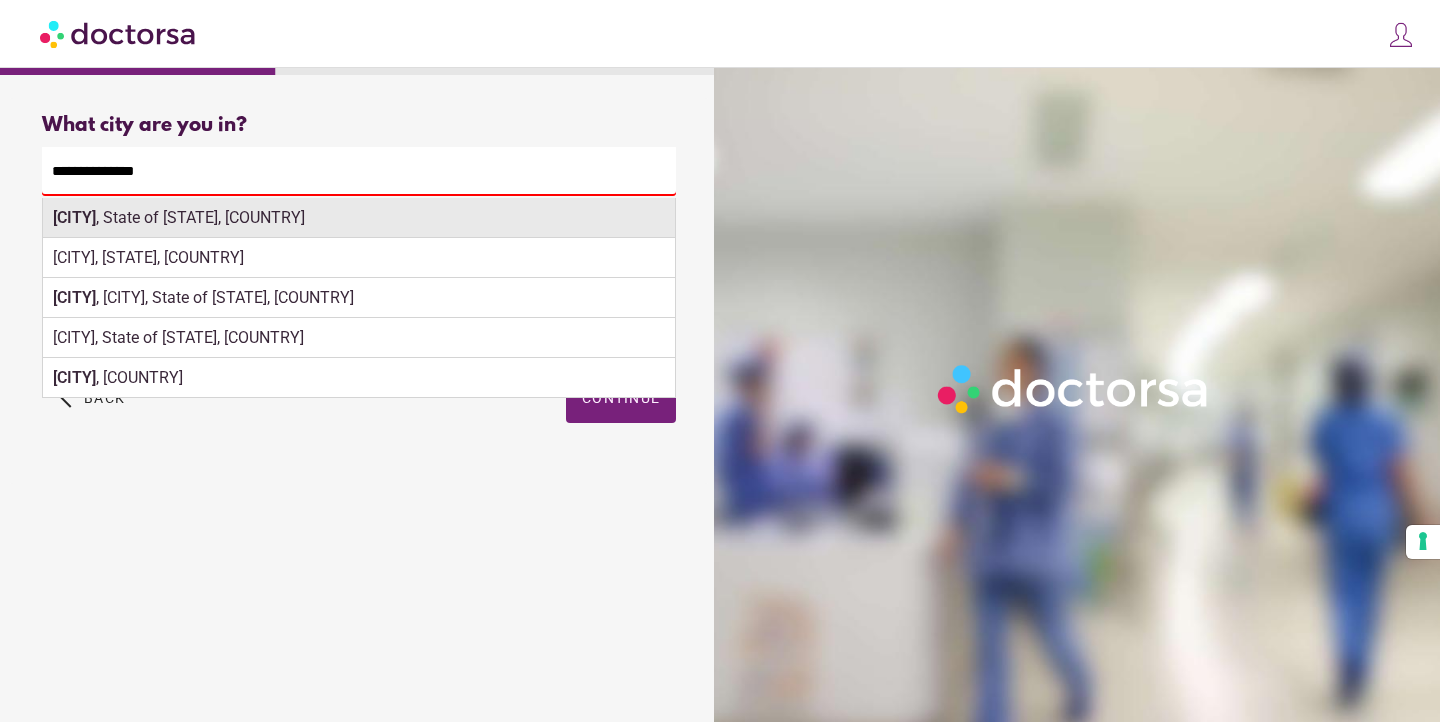 click on "Rio de Janeiro , State of Rio de Janeiro, Brazil" at bounding box center (359, 218) 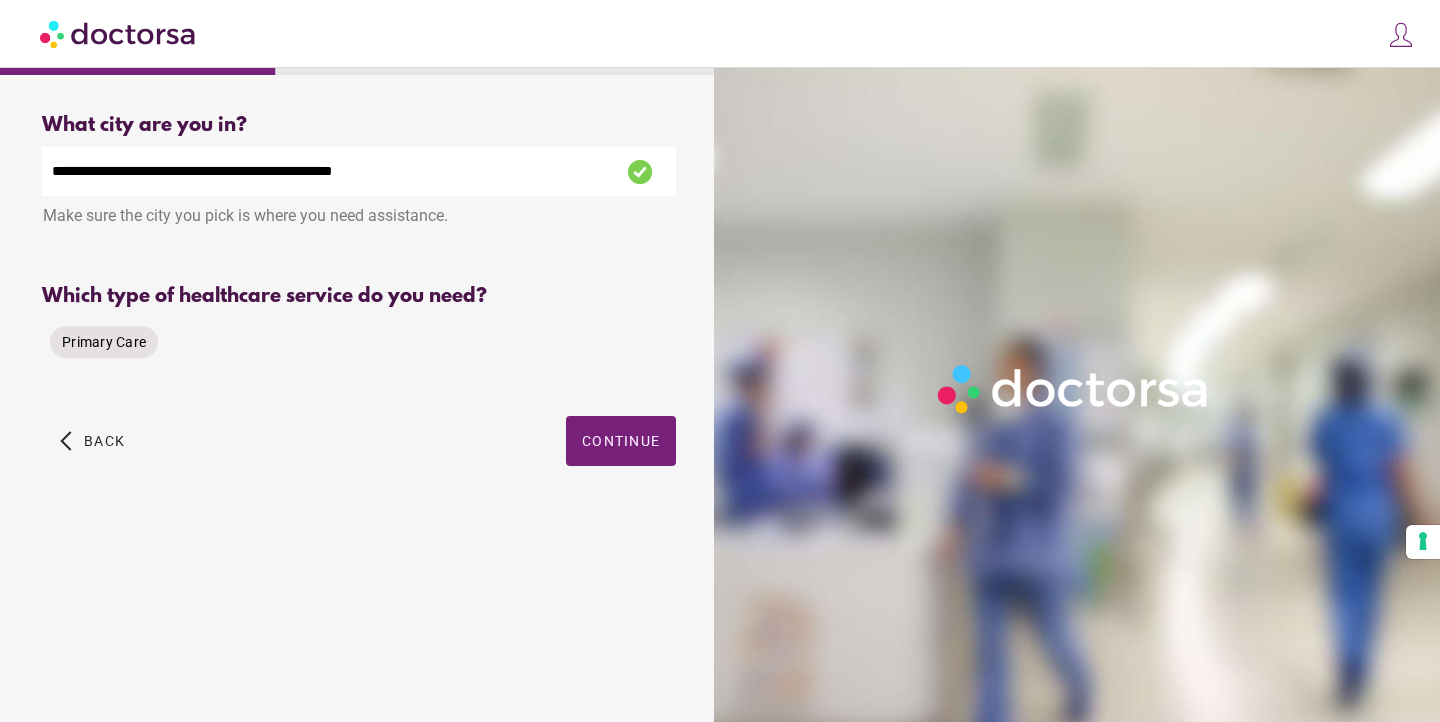 click on "Primary Care" at bounding box center (104, 342) 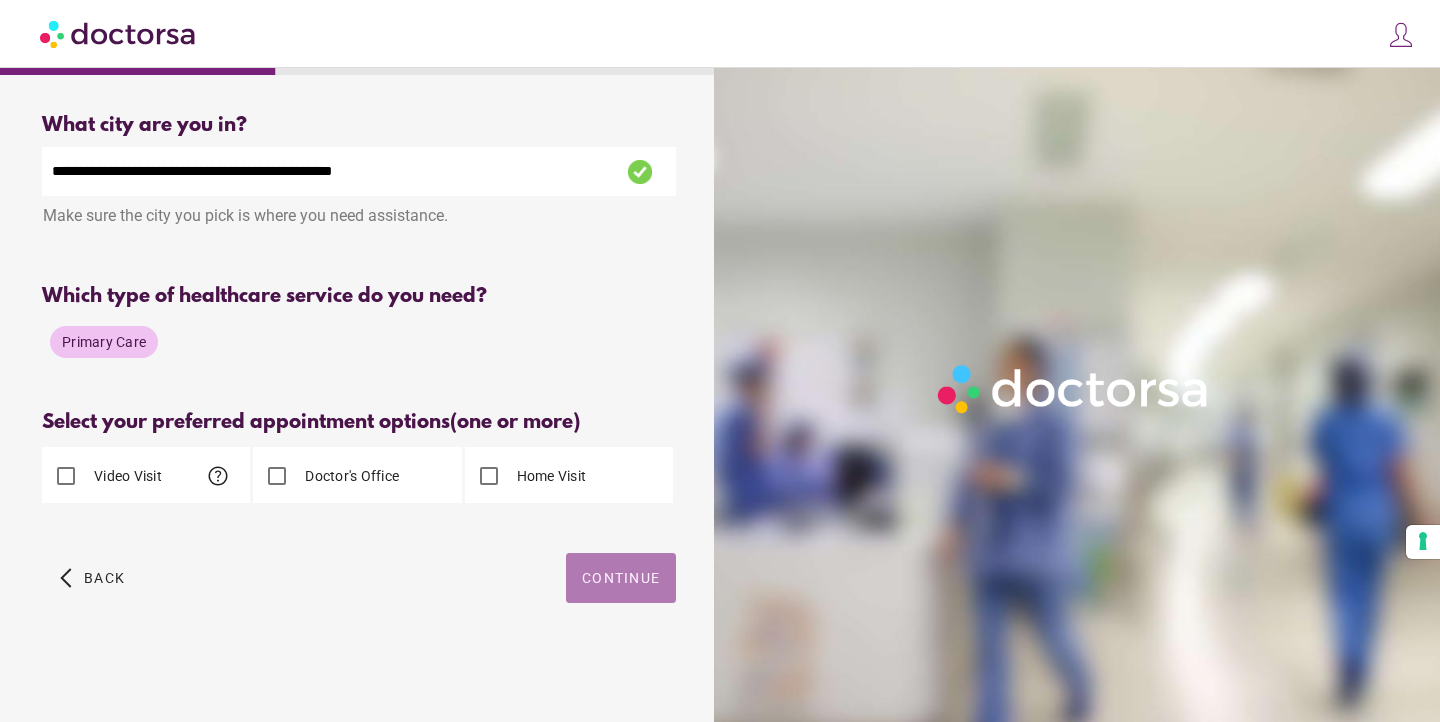 click at bounding box center (621, 578) 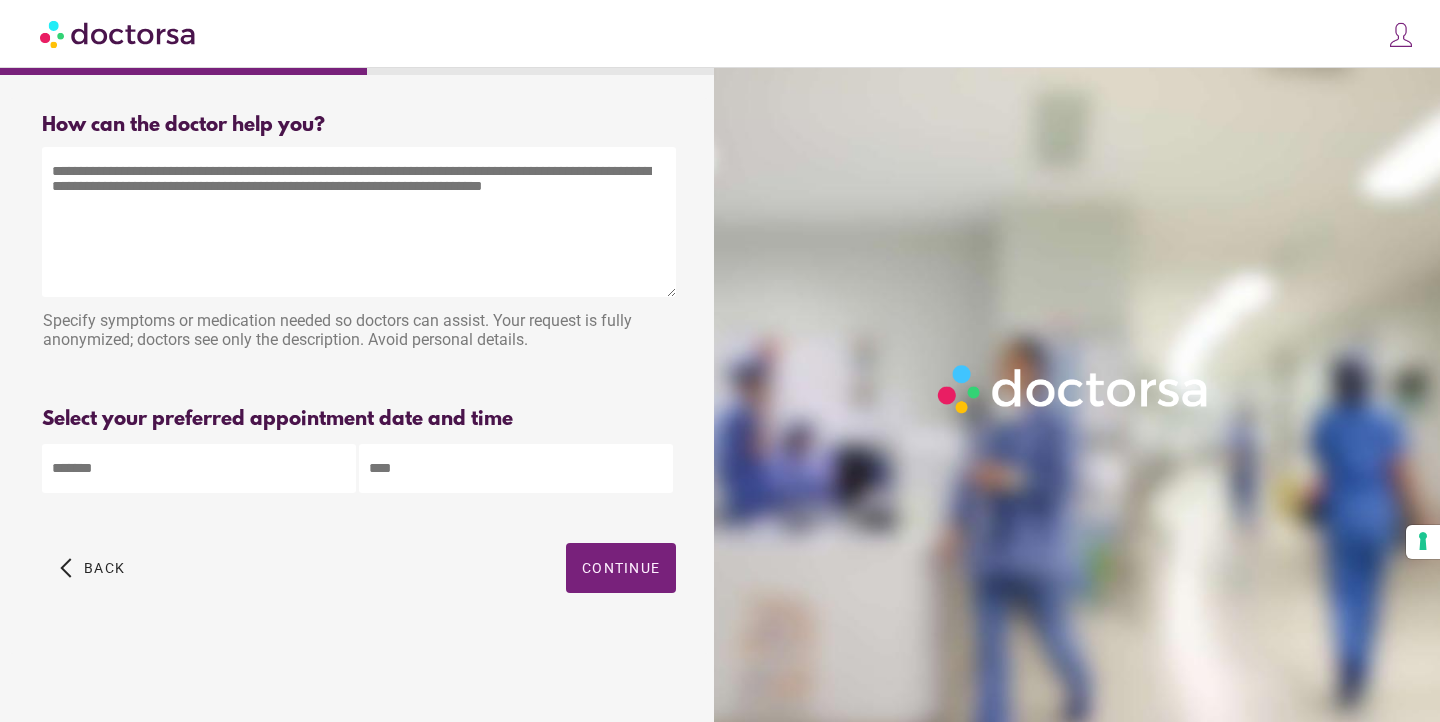 click at bounding box center [359, 222] 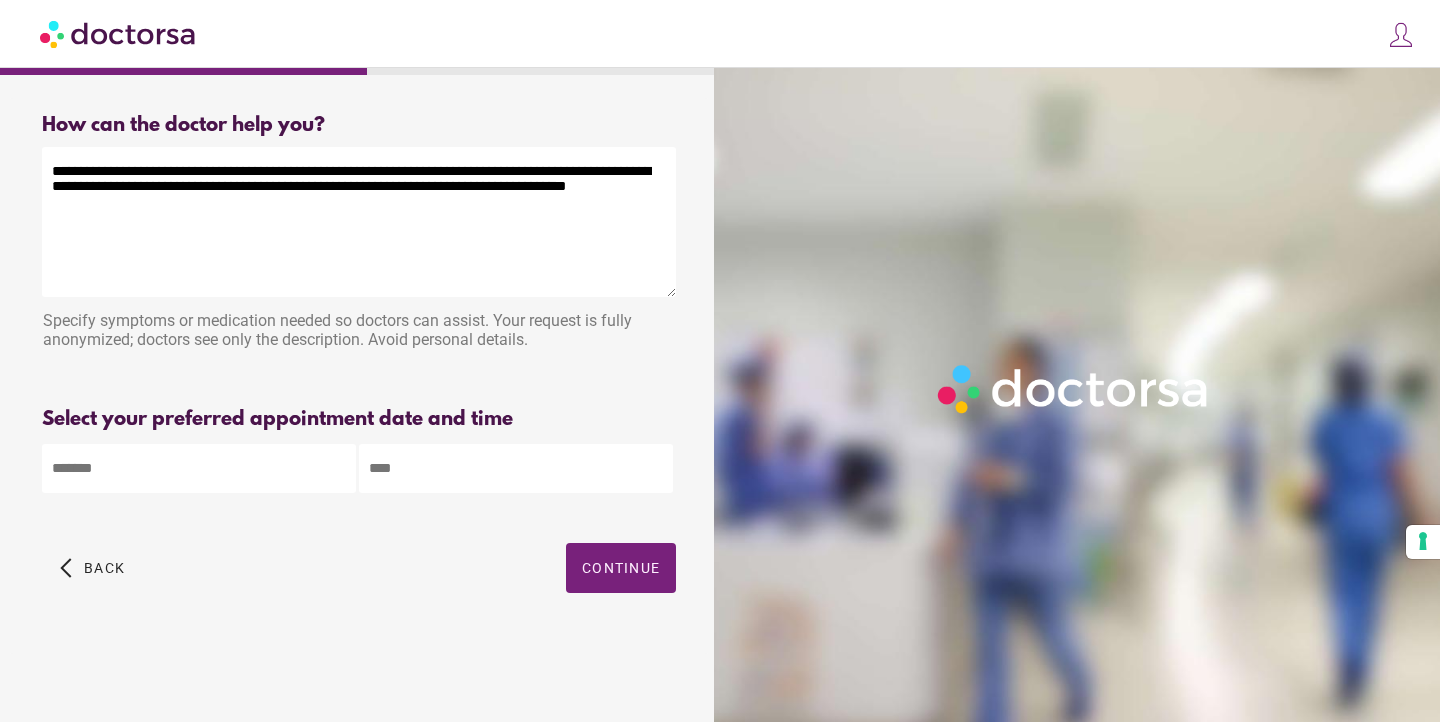 type on "**********" 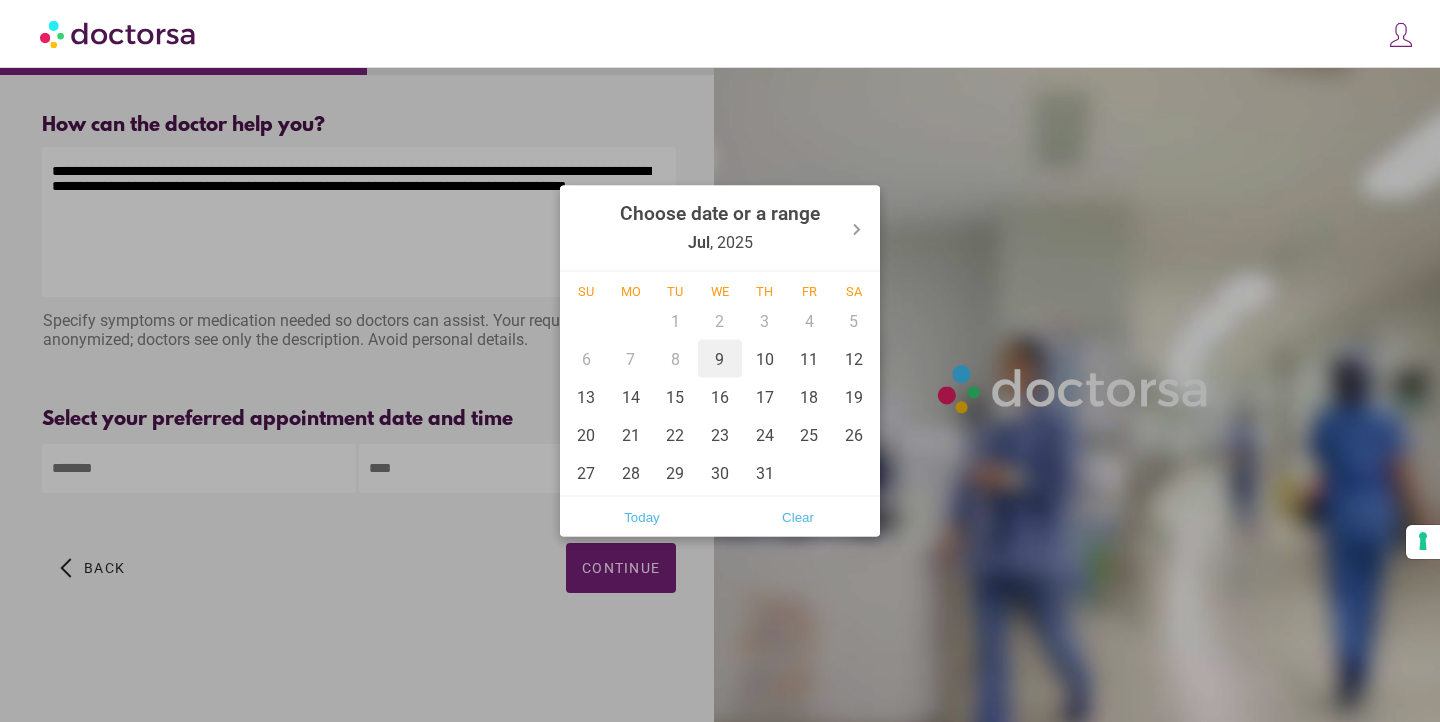 click on "9" at bounding box center [720, 359] 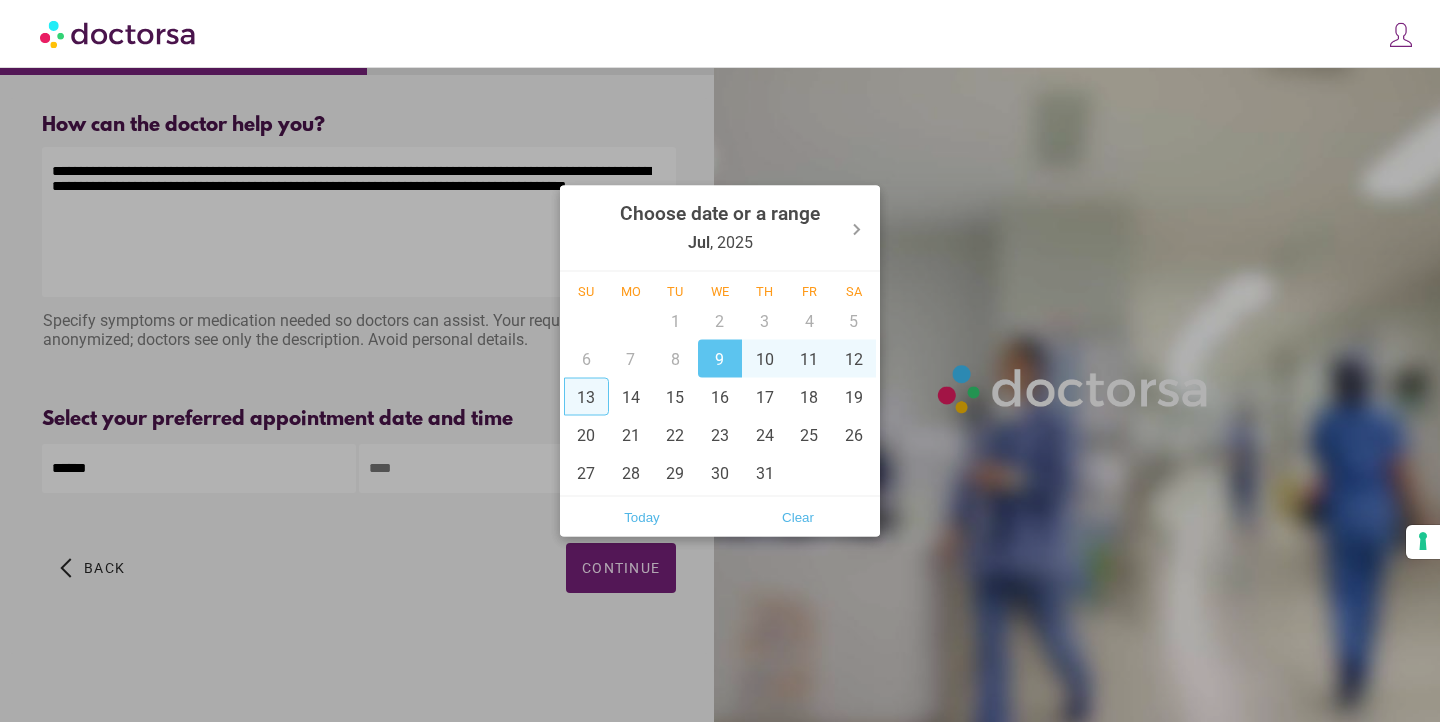 click at bounding box center (720, 361) 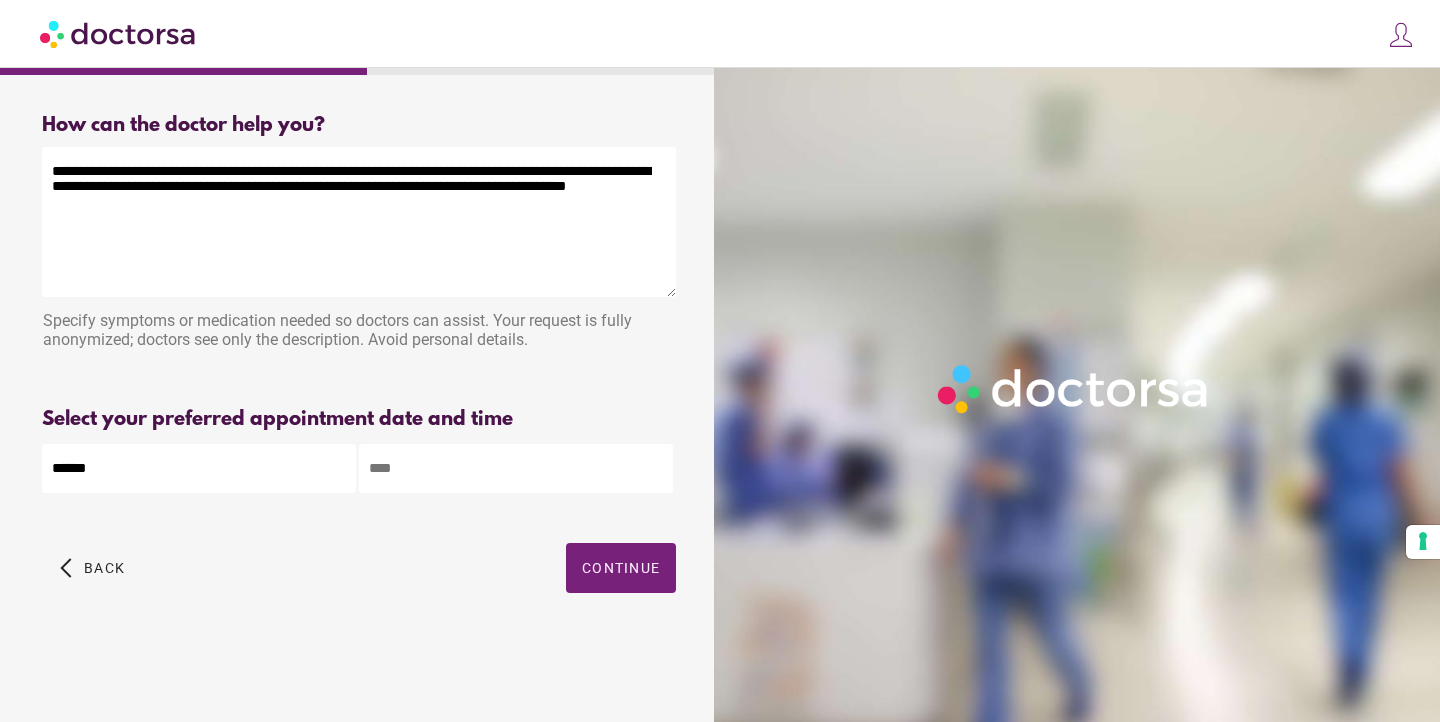 click at bounding box center [516, 468] 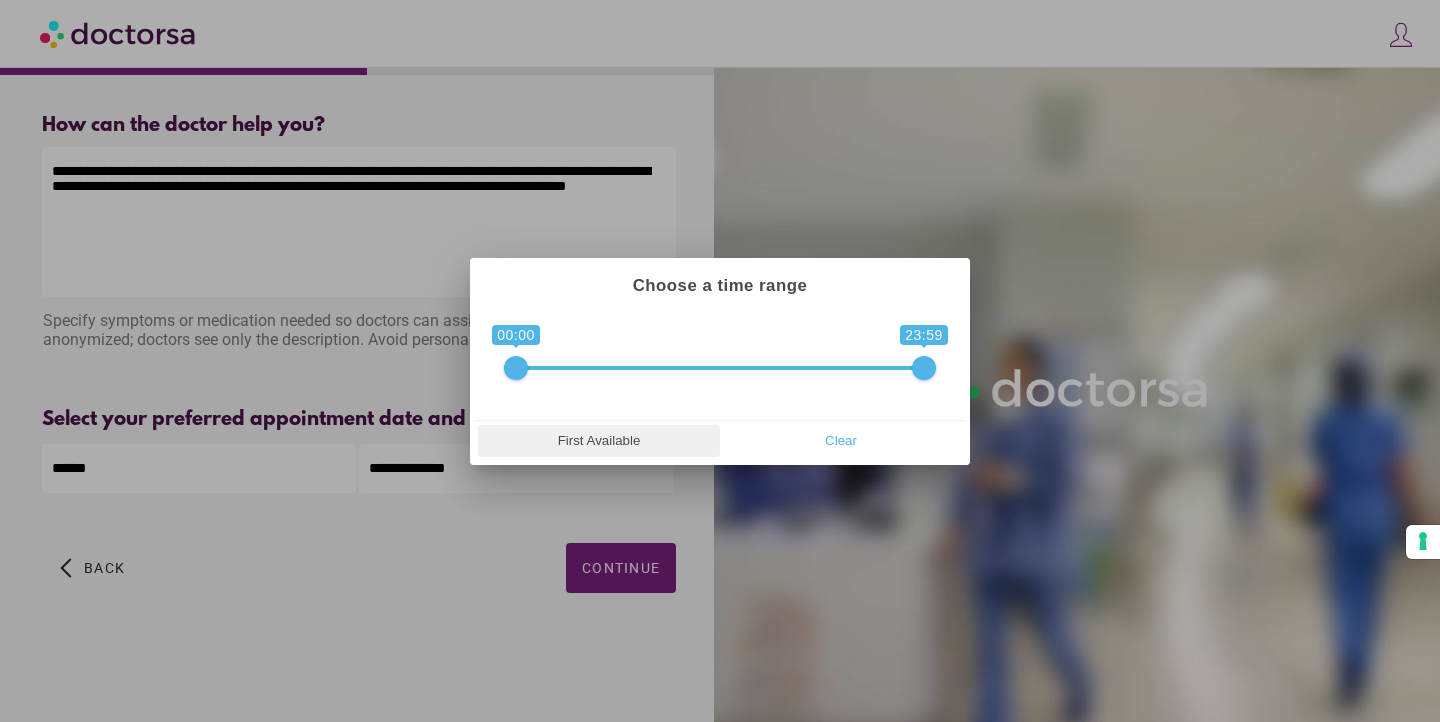 click on "First Available" at bounding box center (599, 441) 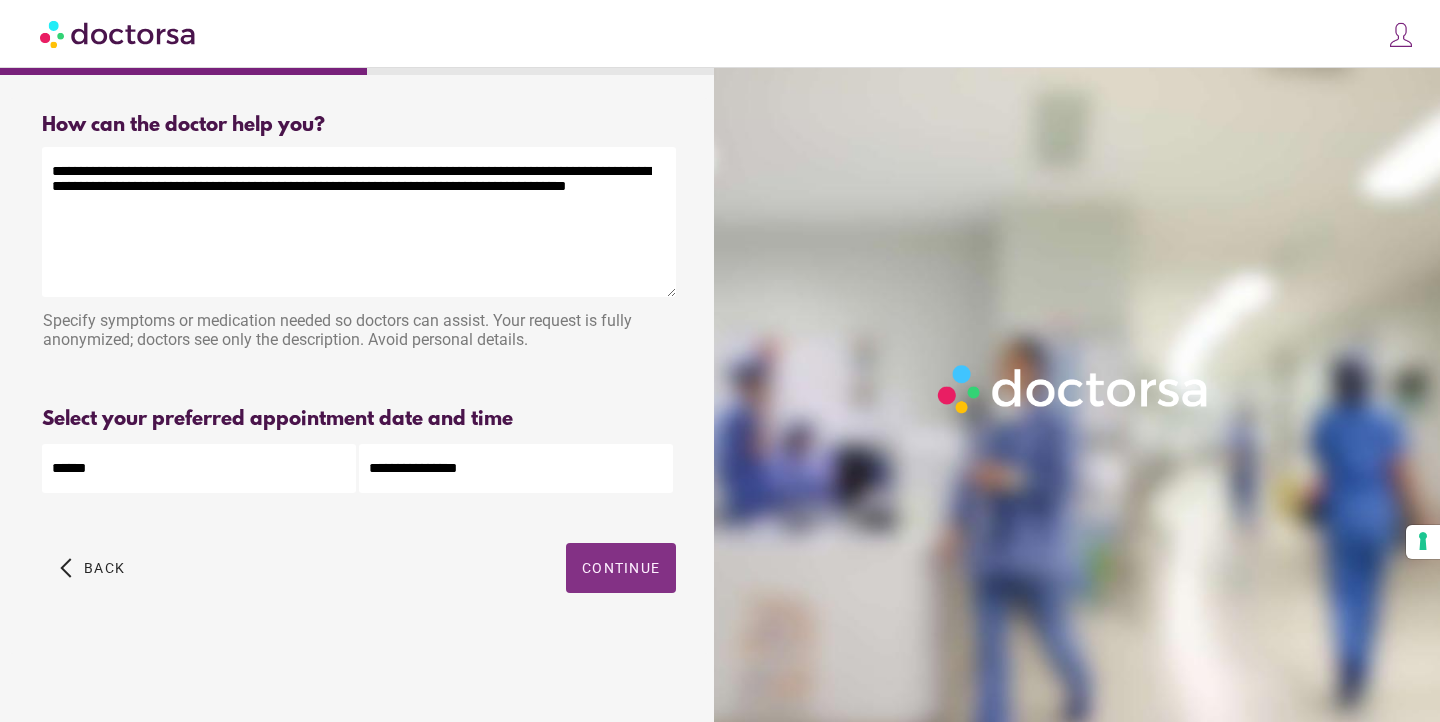 click at bounding box center (621, 568) 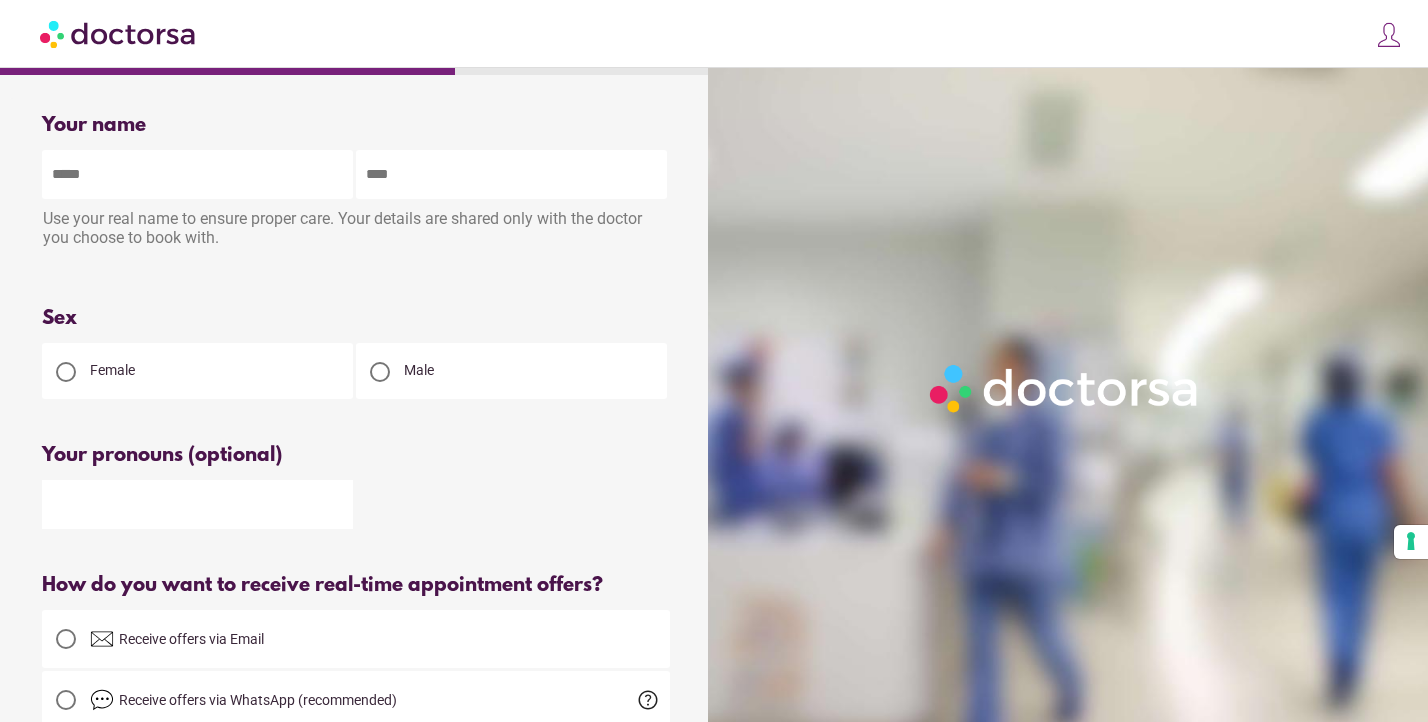 click at bounding box center [197, 174] 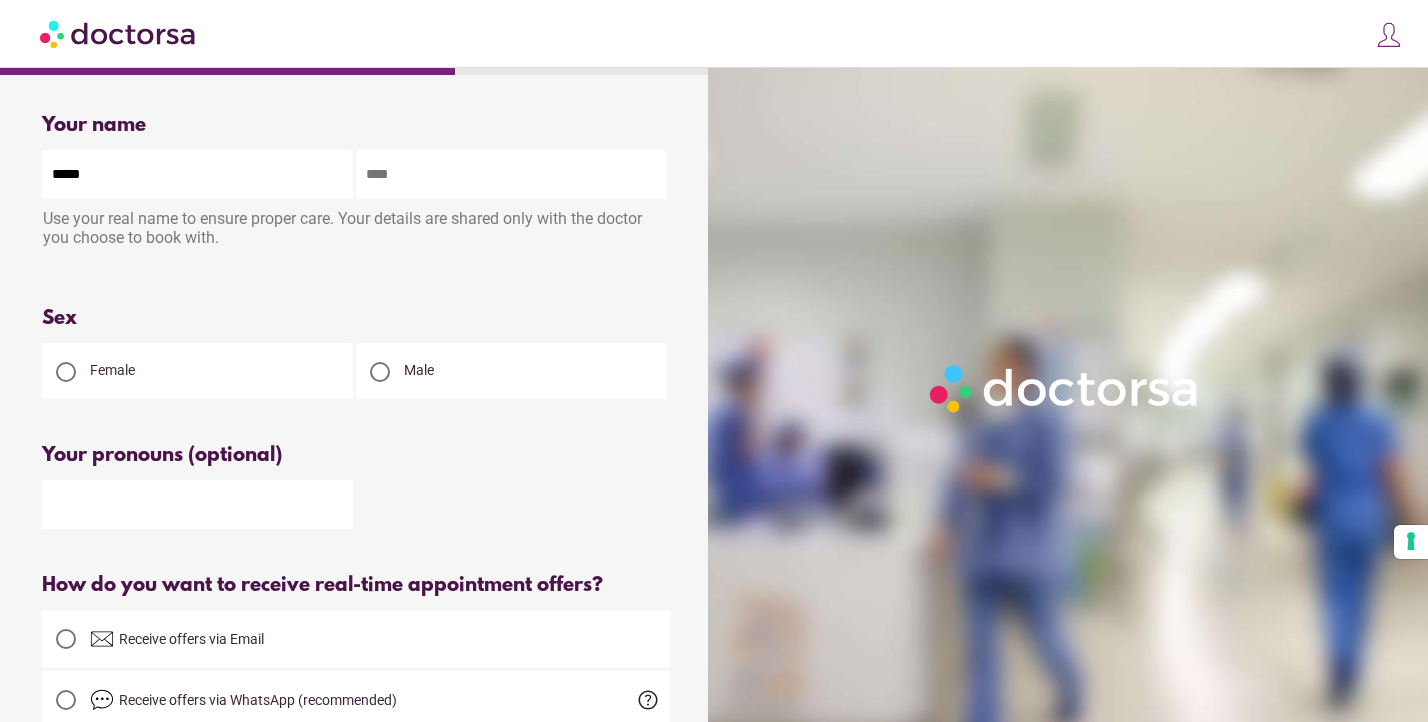 type on "*******" 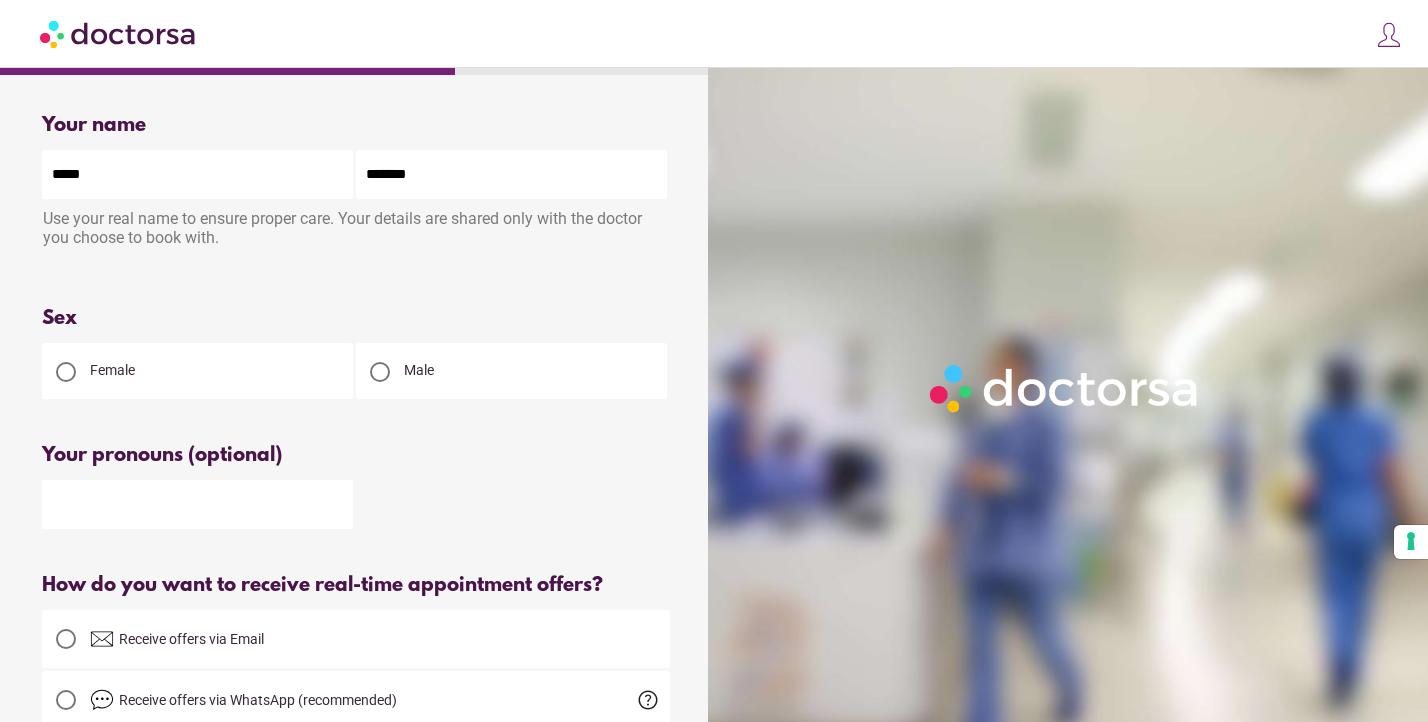 type on "**********" 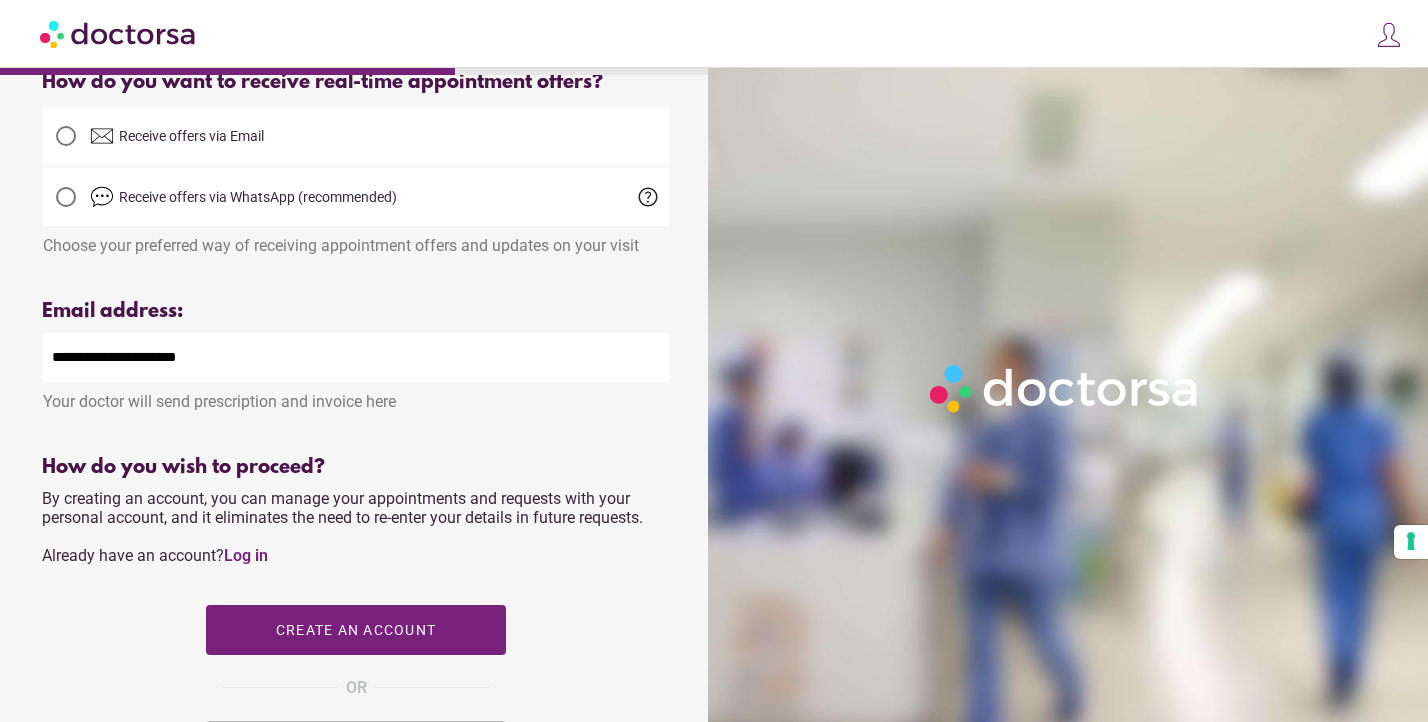 scroll, scrollTop: 467, scrollLeft: 0, axis: vertical 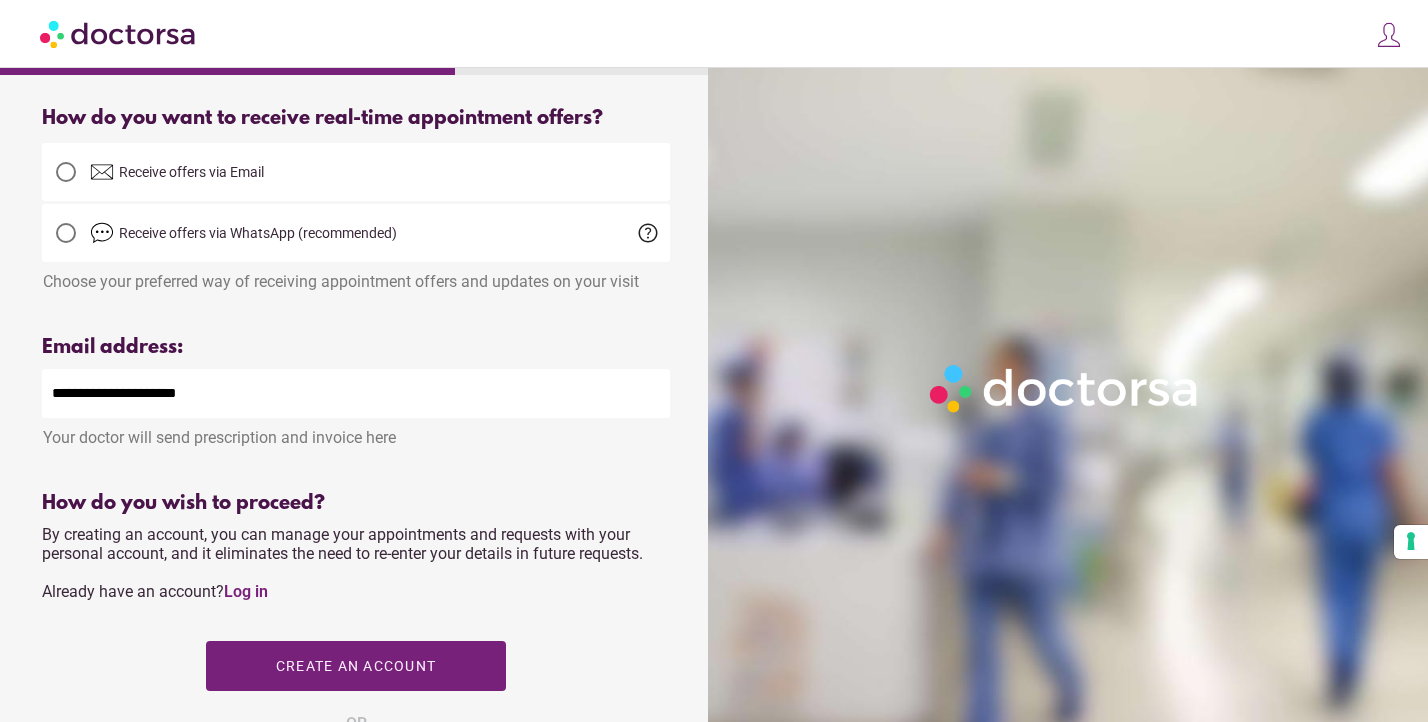 click at bounding box center (356, 308) 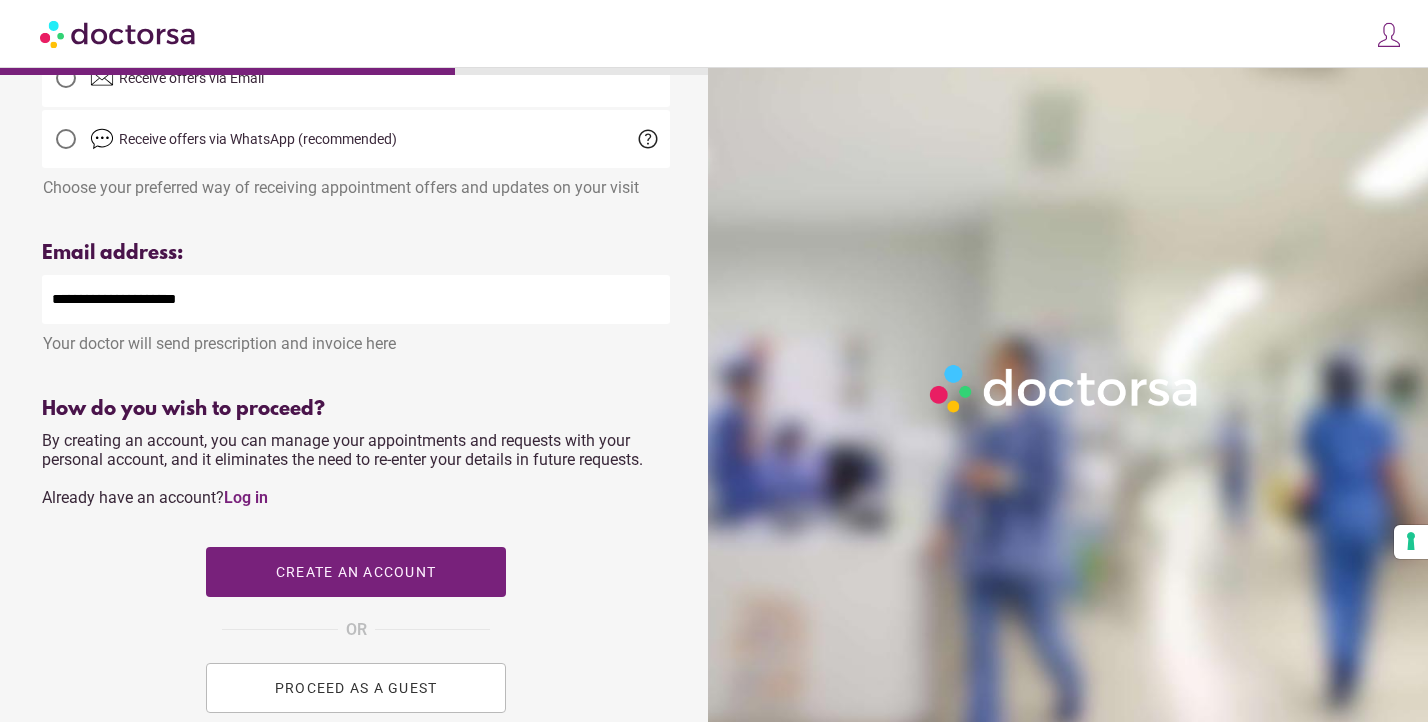 scroll, scrollTop: 570, scrollLeft: 0, axis: vertical 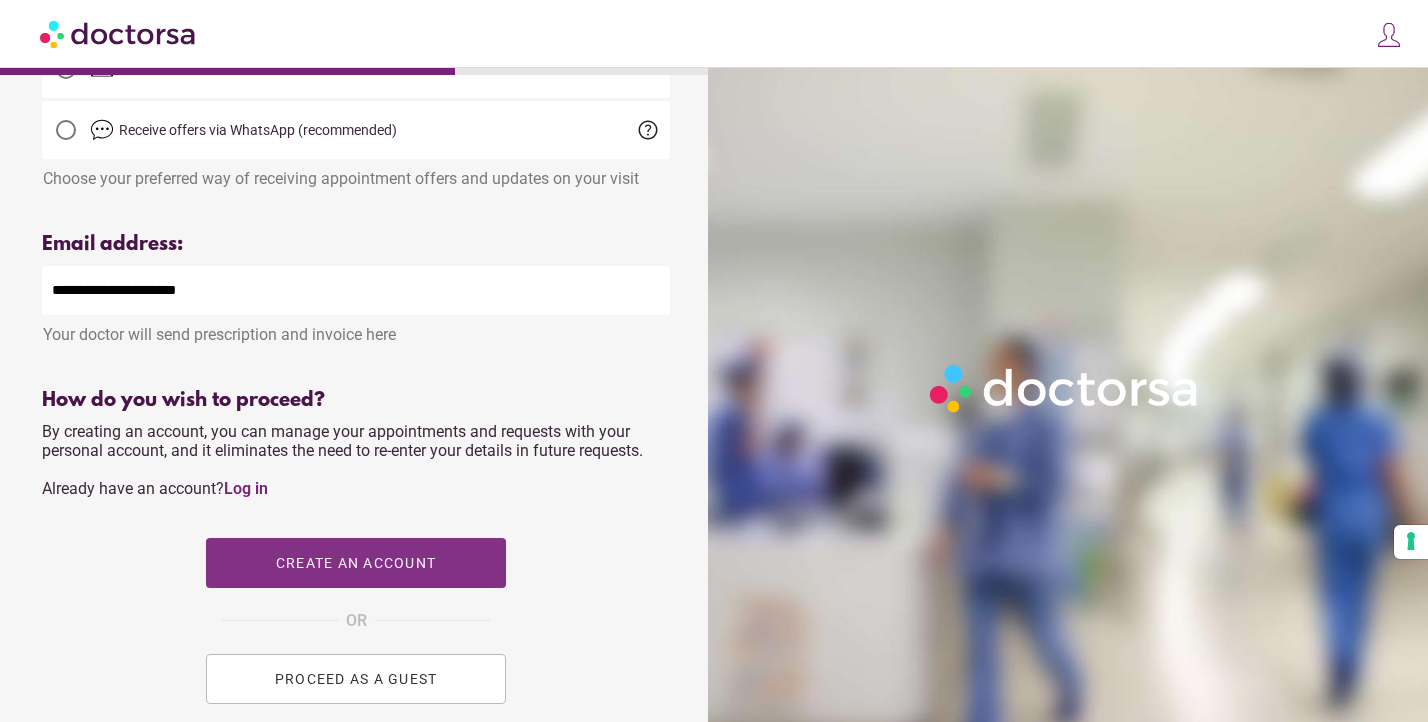 click on "Create an account" at bounding box center [356, 563] 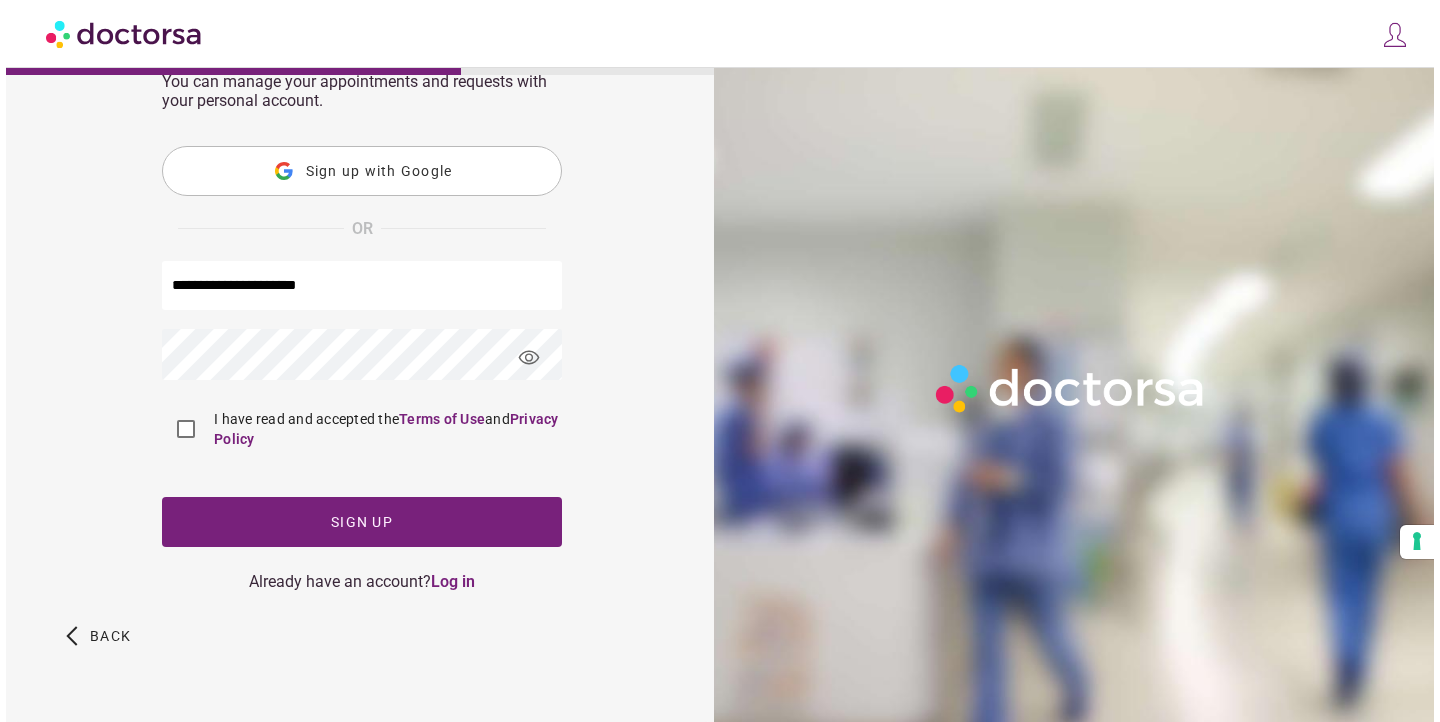 scroll, scrollTop: 0, scrollLeft: 0, axis: both 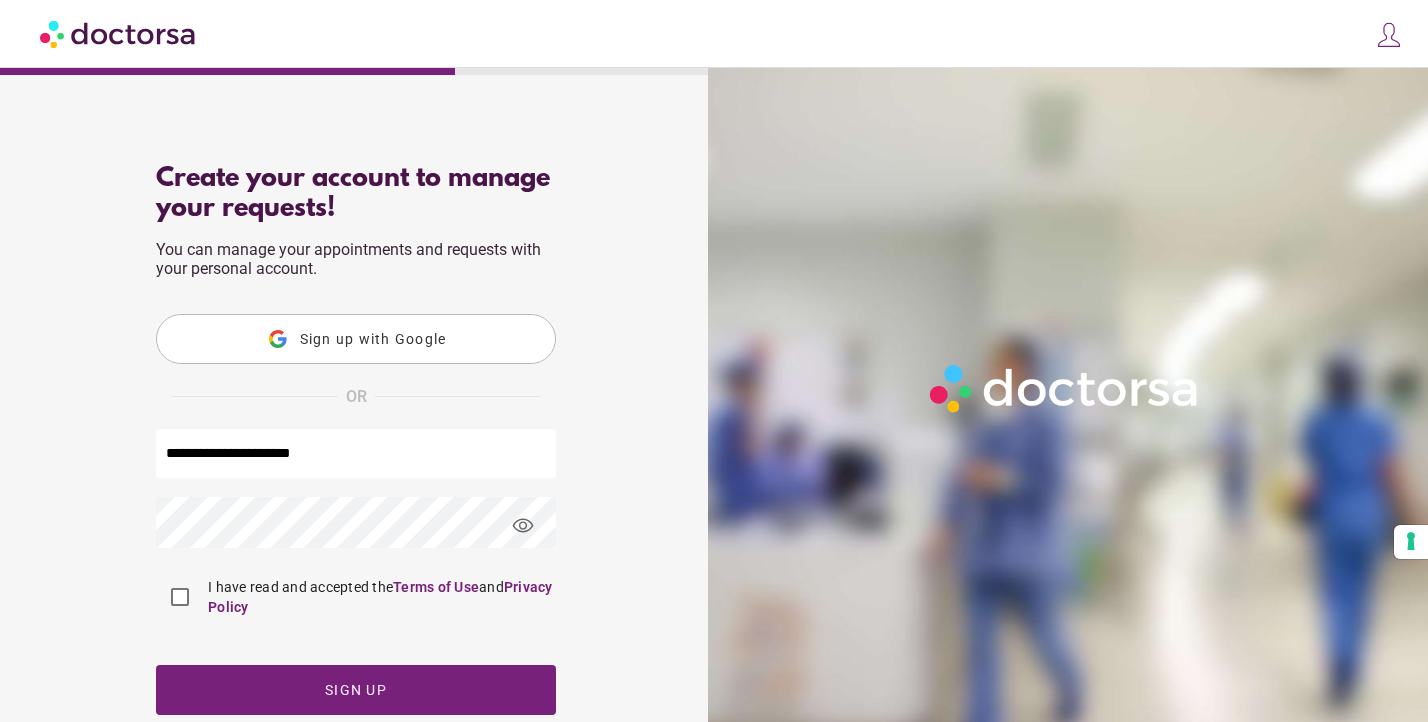 click on "I have read and accepted the  Terms of Use  and  Privacy Policy" at bounding box center (356, 597) 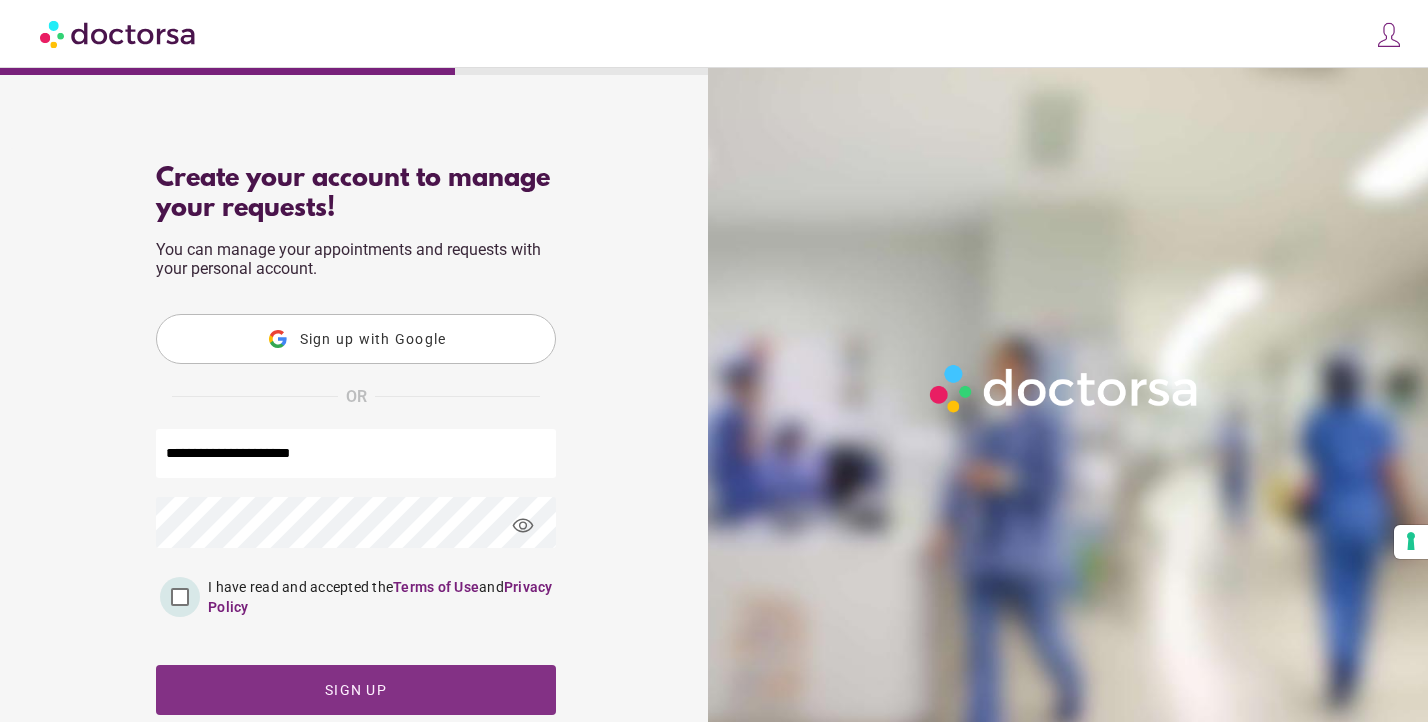 click at bounding box center [356, 690] 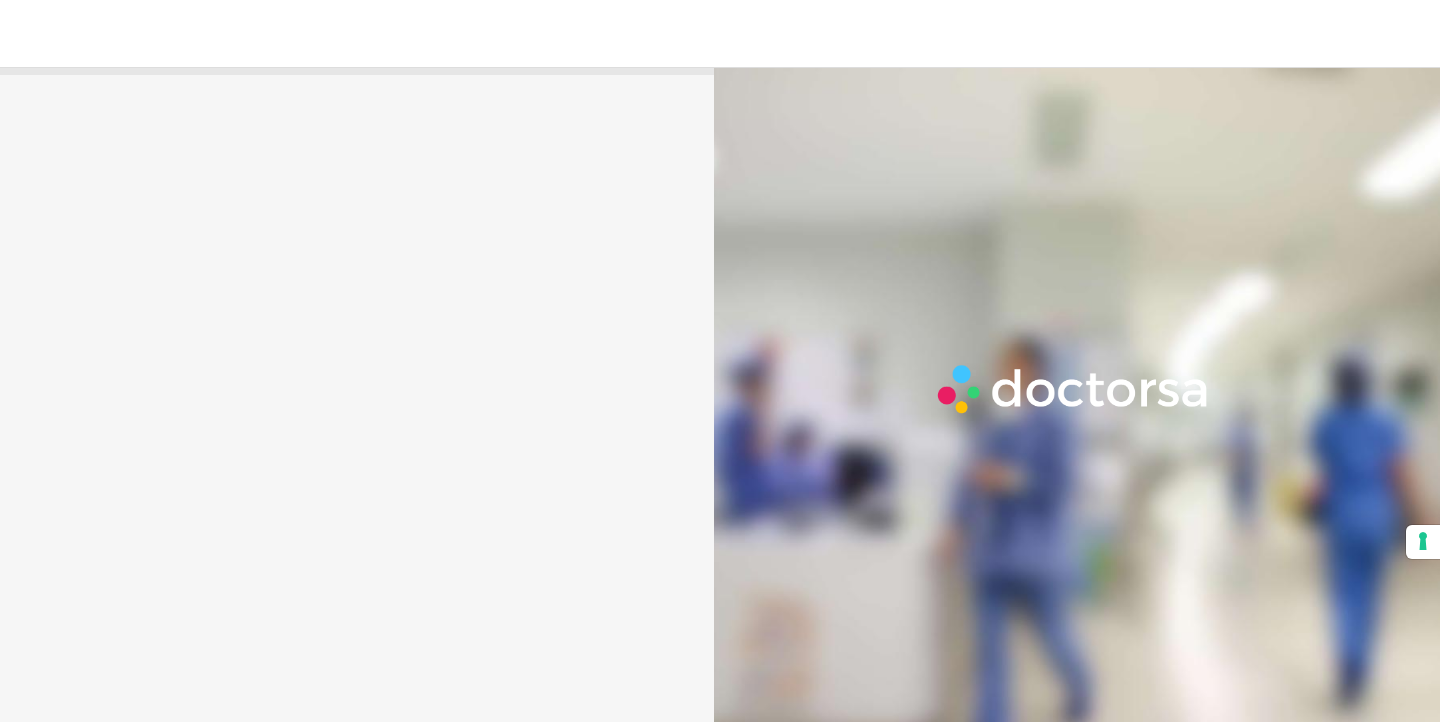 scroll, scrollTop: 0, scrollLeft: 0, axis: both 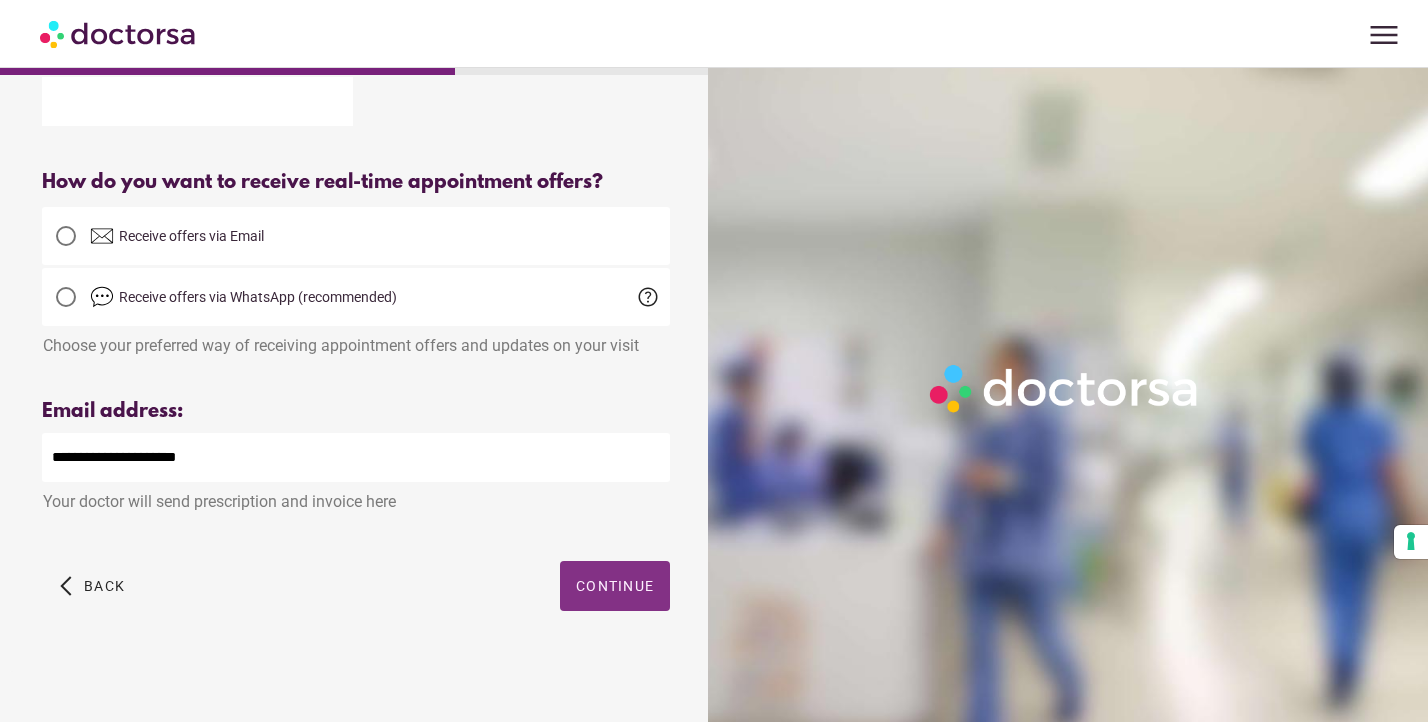 click on "Continue" at bounding box center [615, 586] 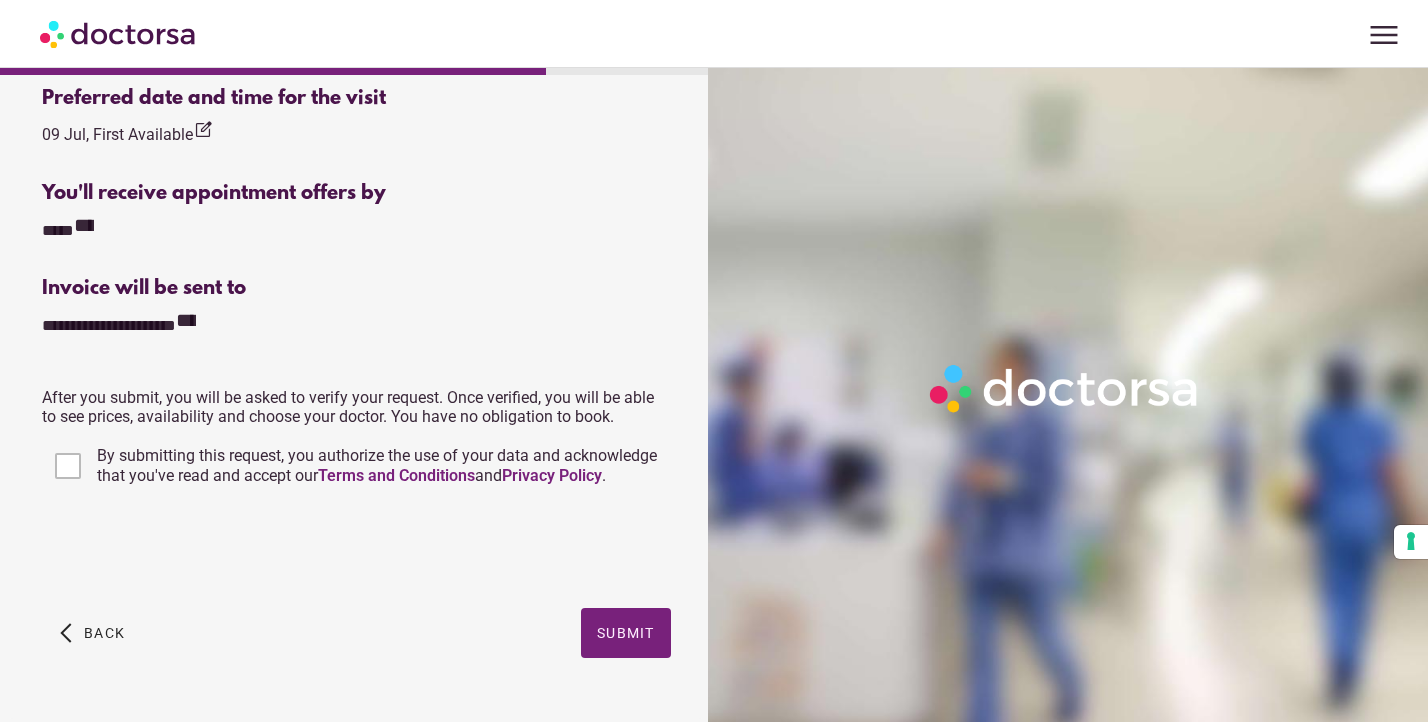 scroll, scrollTop: 754, scrollLeft: 0, axis: vertical 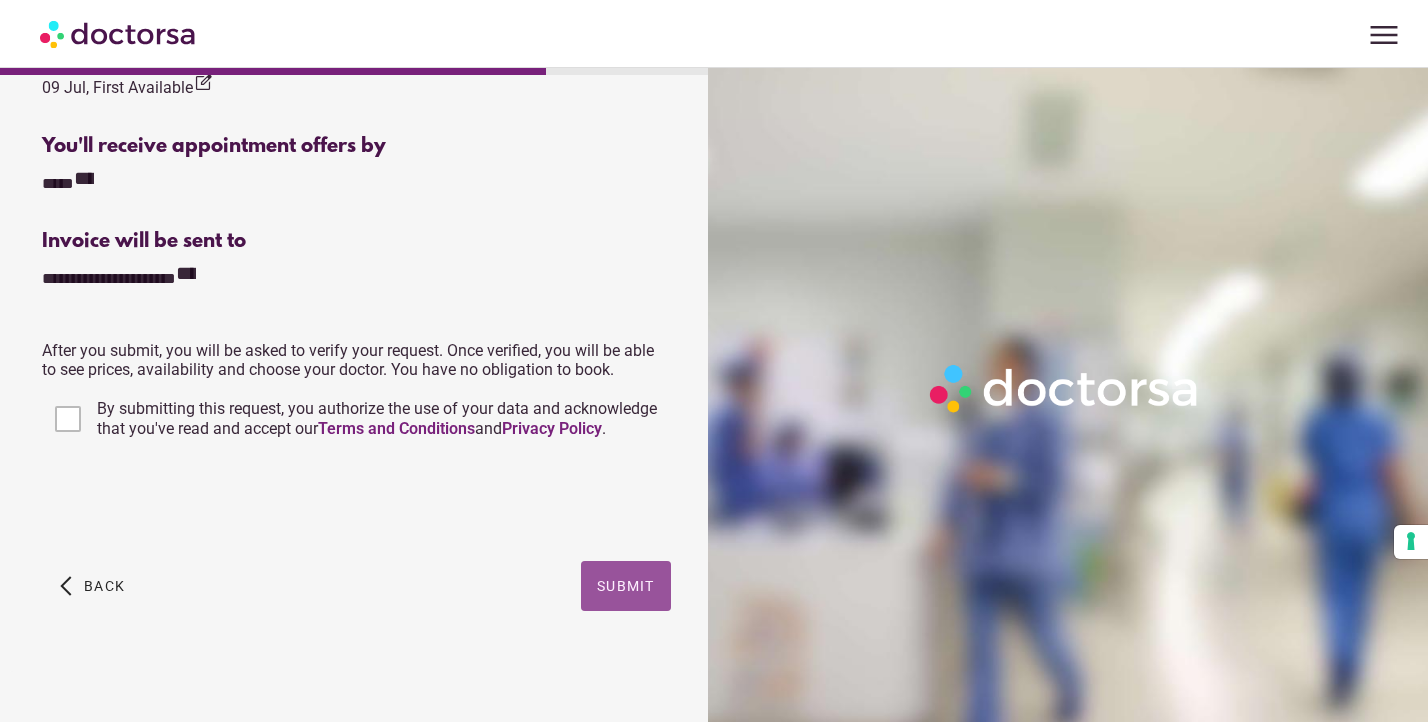 click on "Submit" at bounding box center [626, 586] 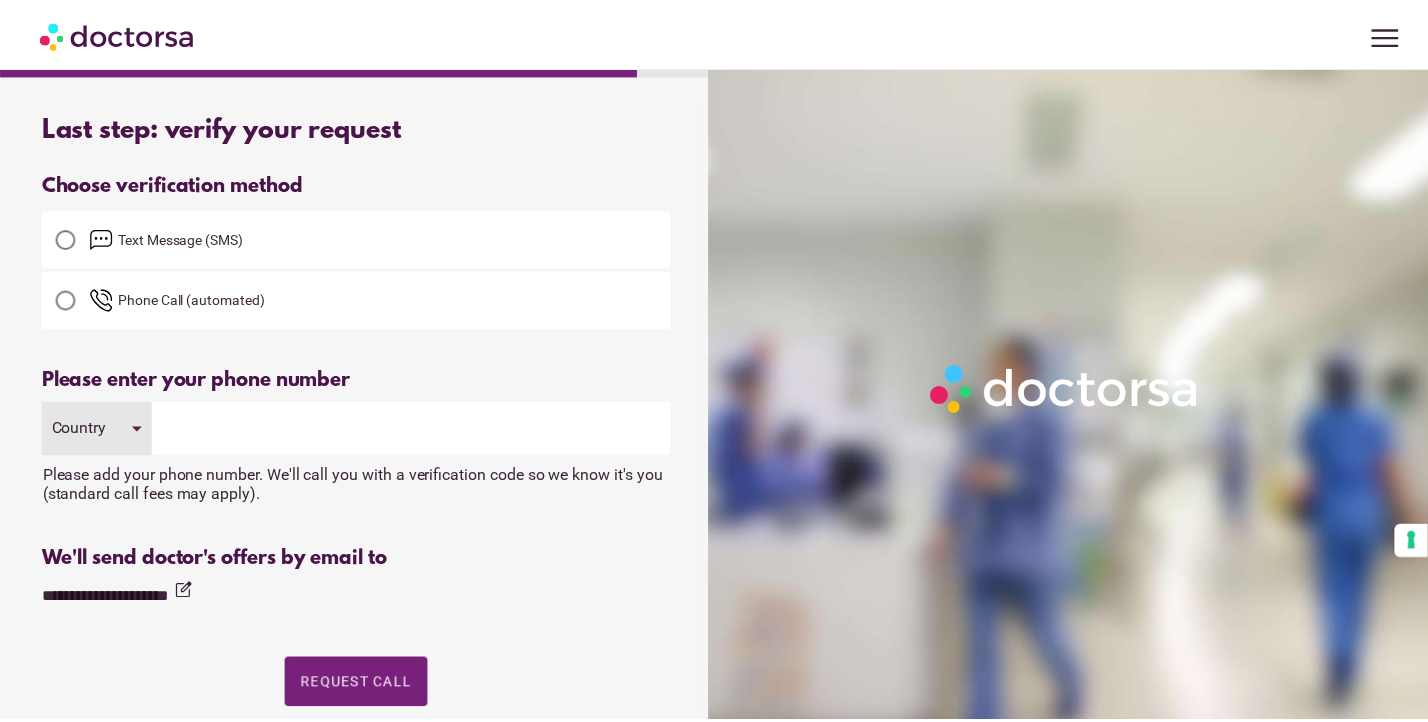 scroll, scrollTop: 0, scrollLeft: 0, axis: both 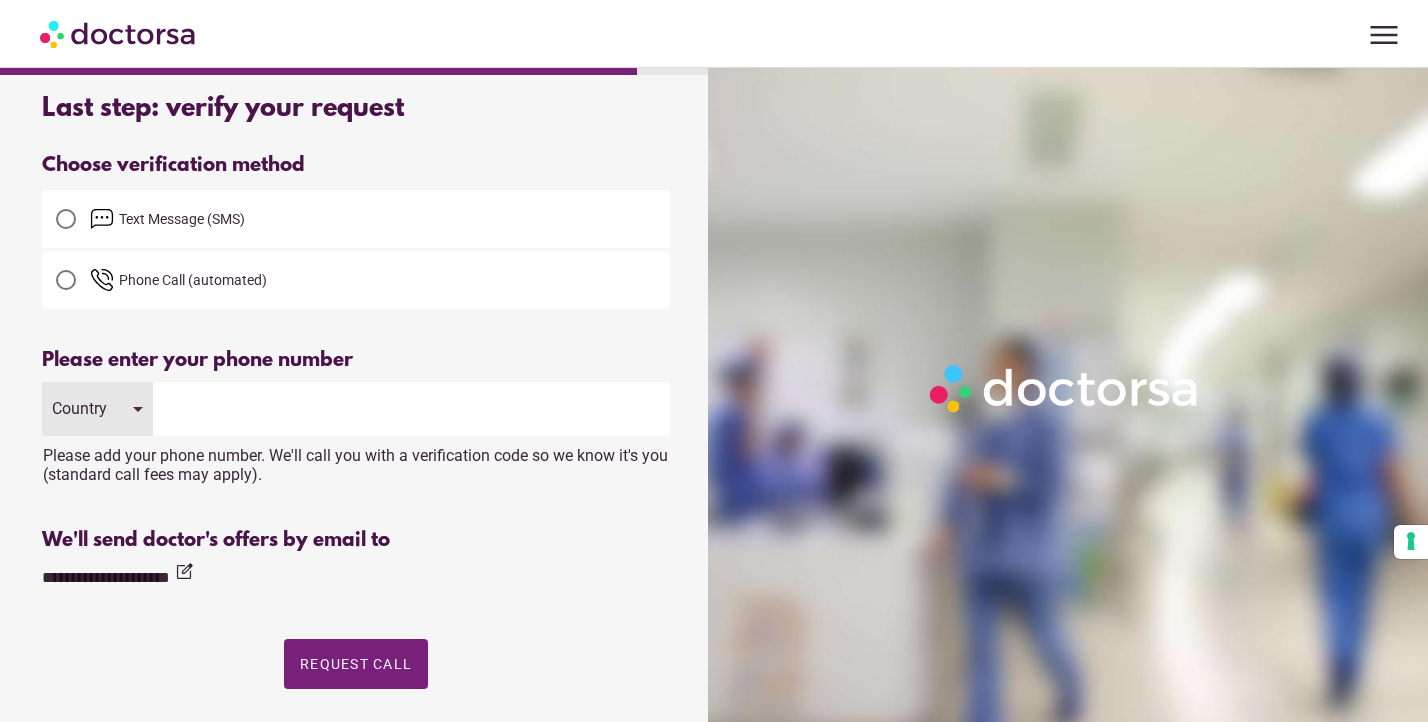click on "Country" at bounding box center (97, 409) 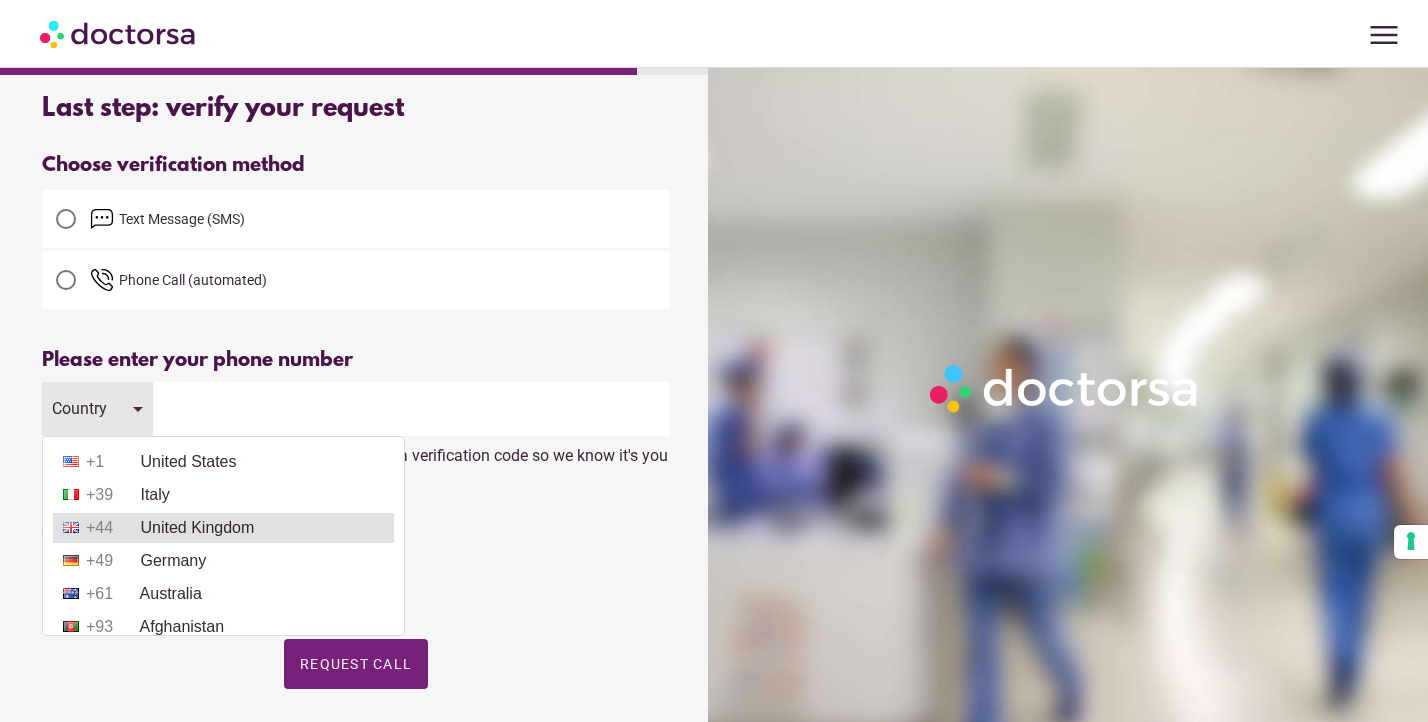 click on "+44 [COUNTRY]" at bounding box center (223, 528) 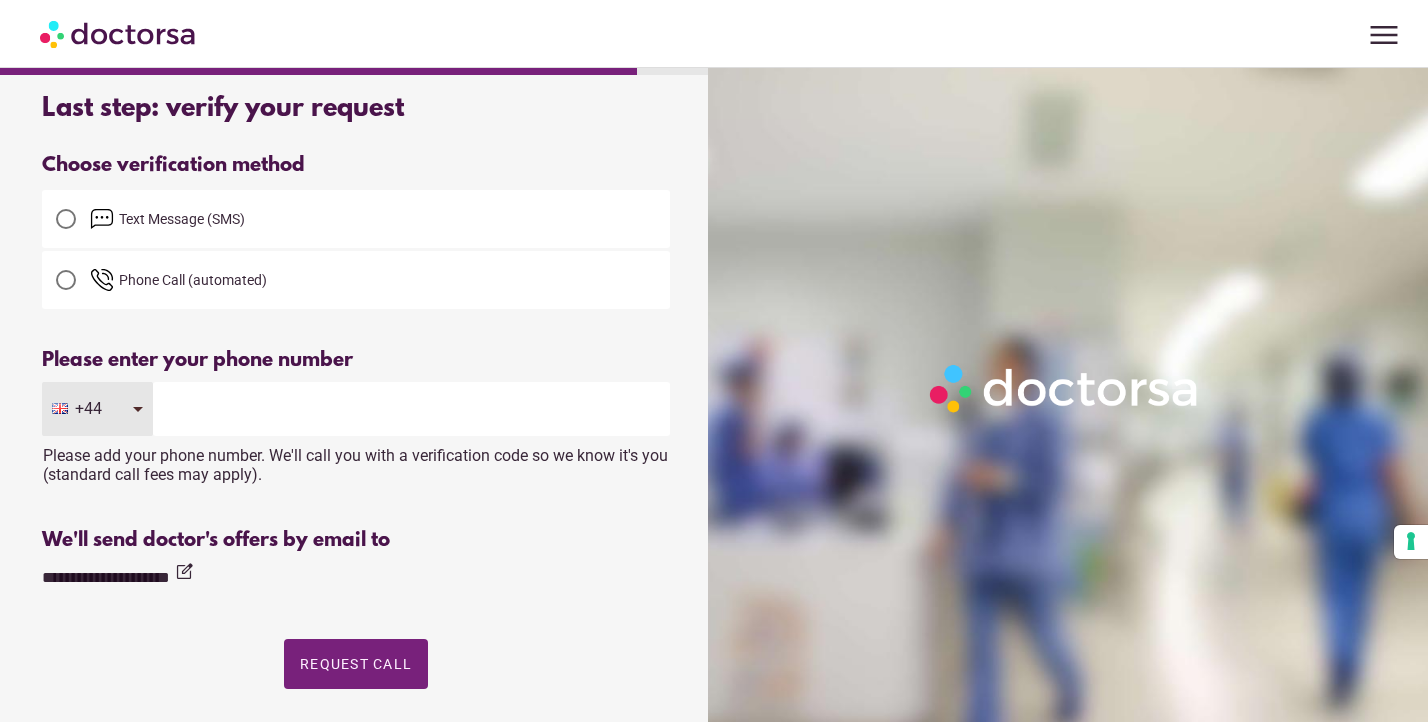 click at bounding box center (411, 409) 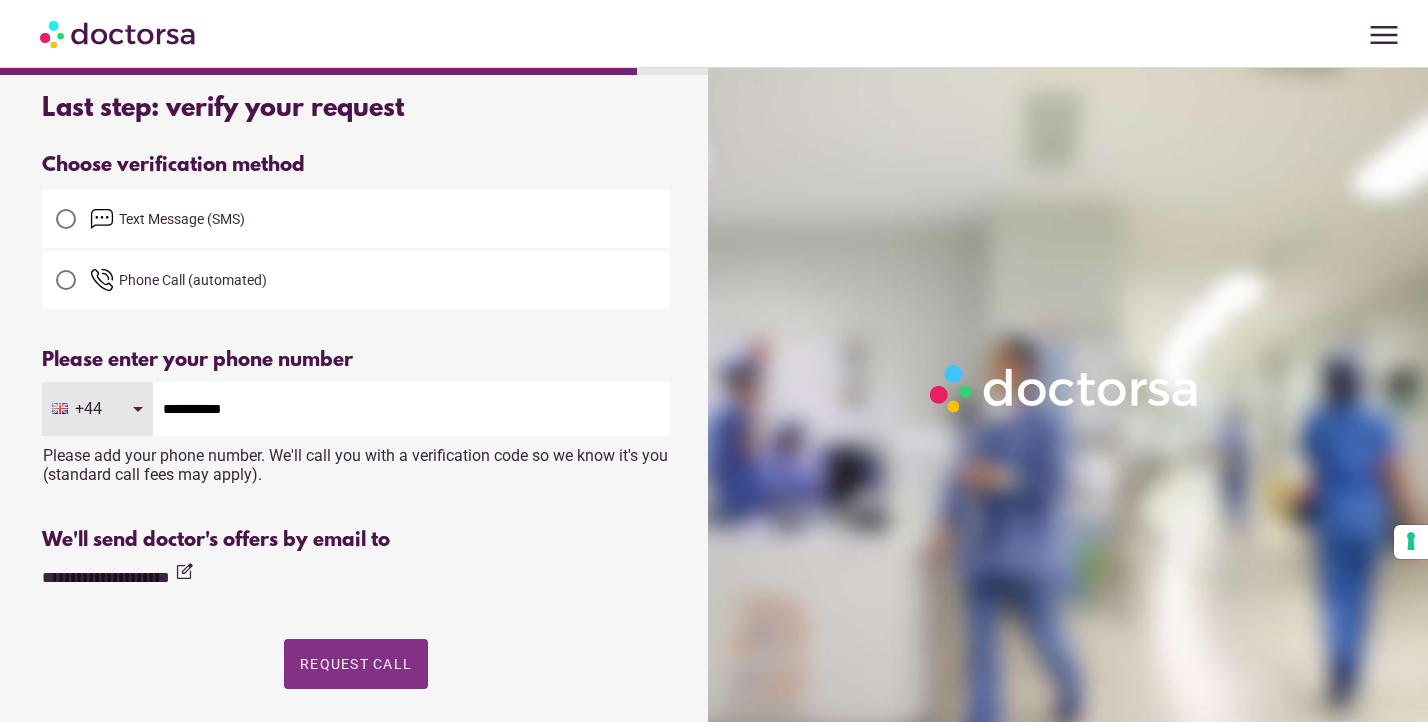 type on "**********" 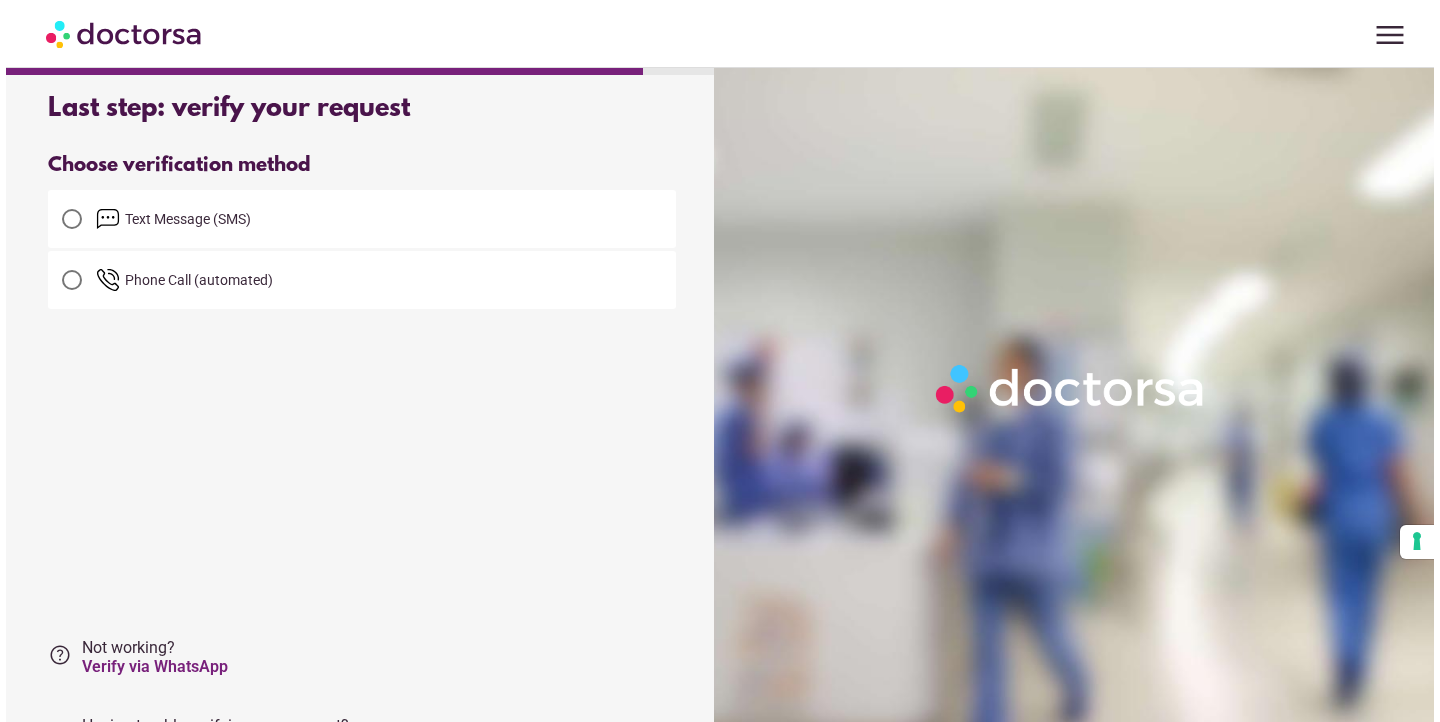 scroll, scrollTop: 0, scrollLeft: 0, axis: both 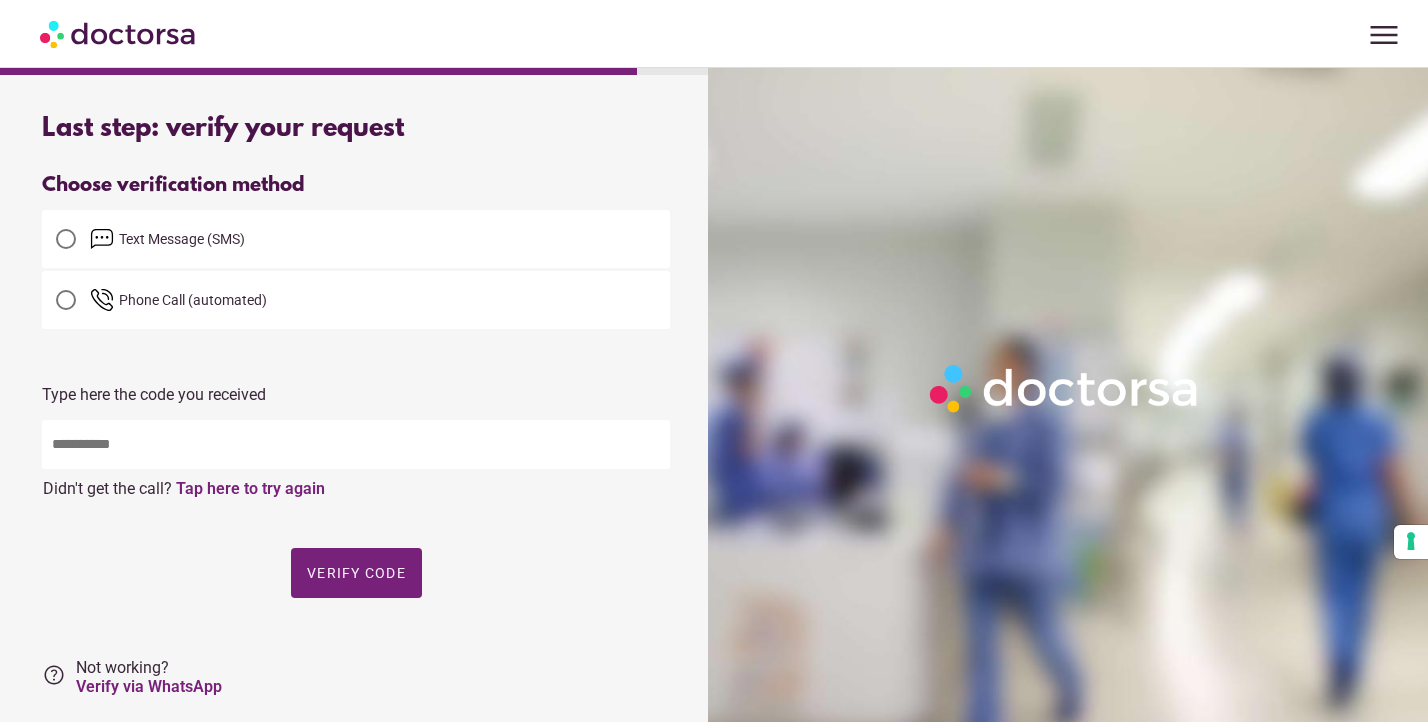 click at bounding box center [356, 444] 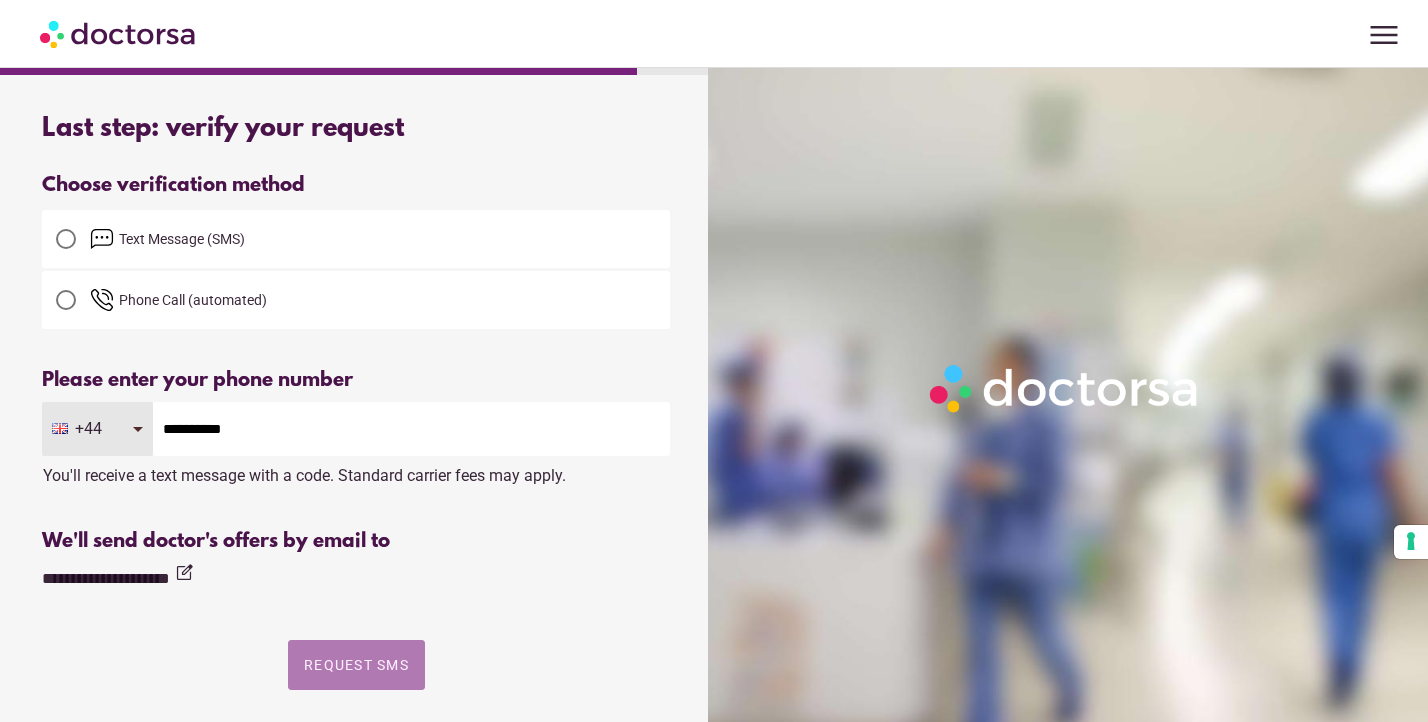 click at bounding box center [356, 665] 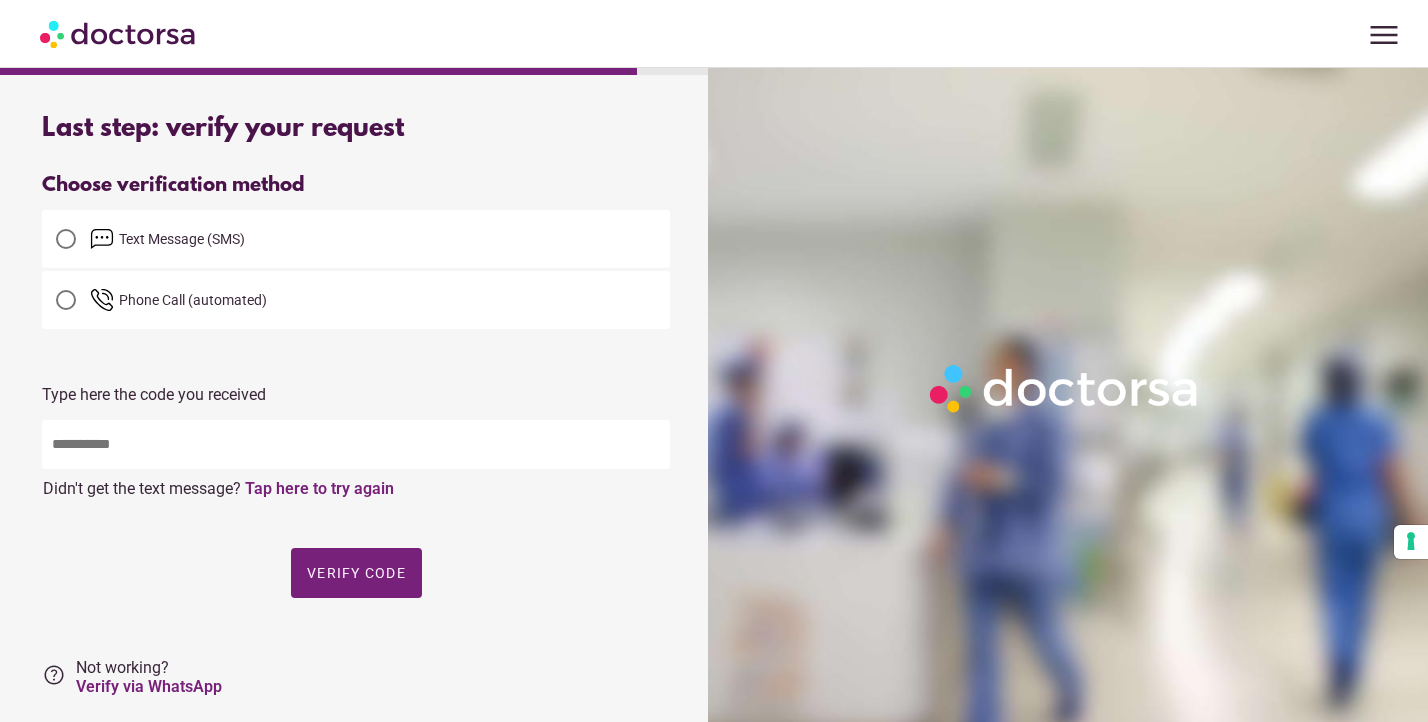 click at bounding box center (356, 444) 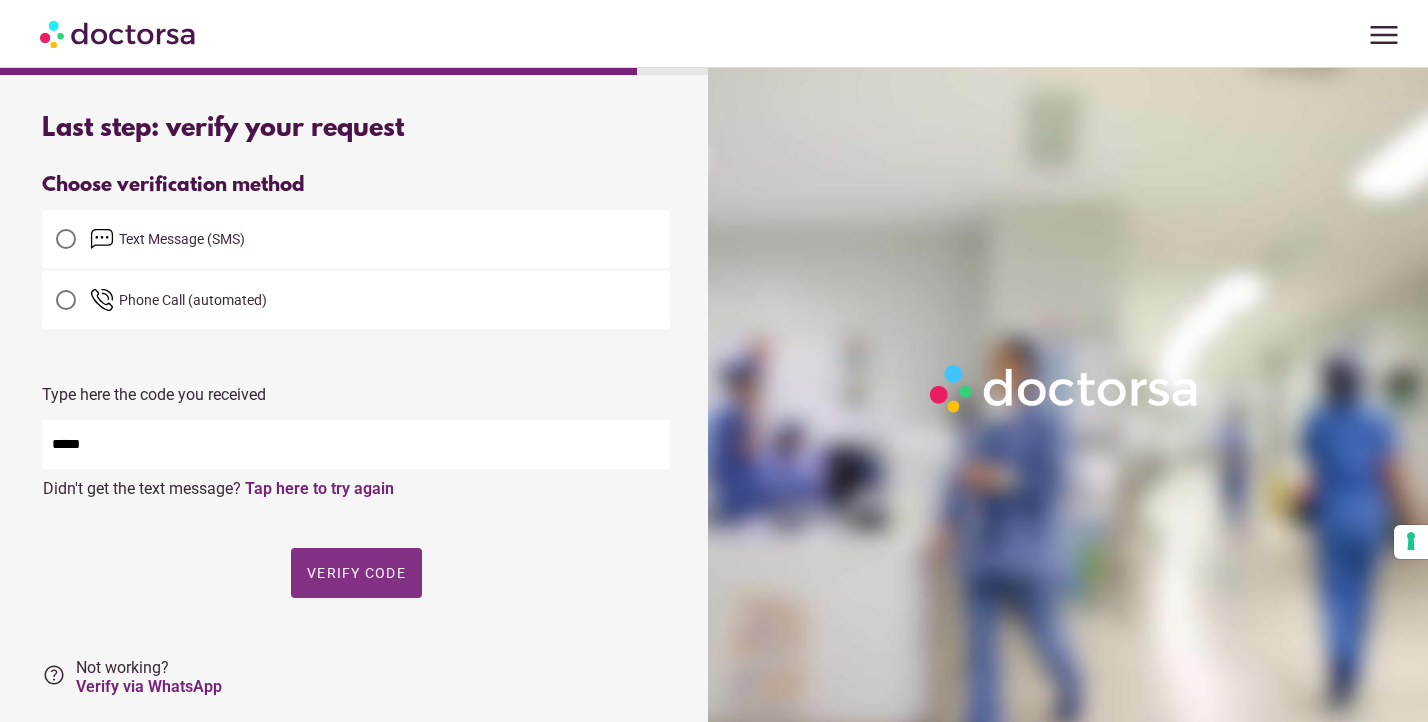 type on "*****" 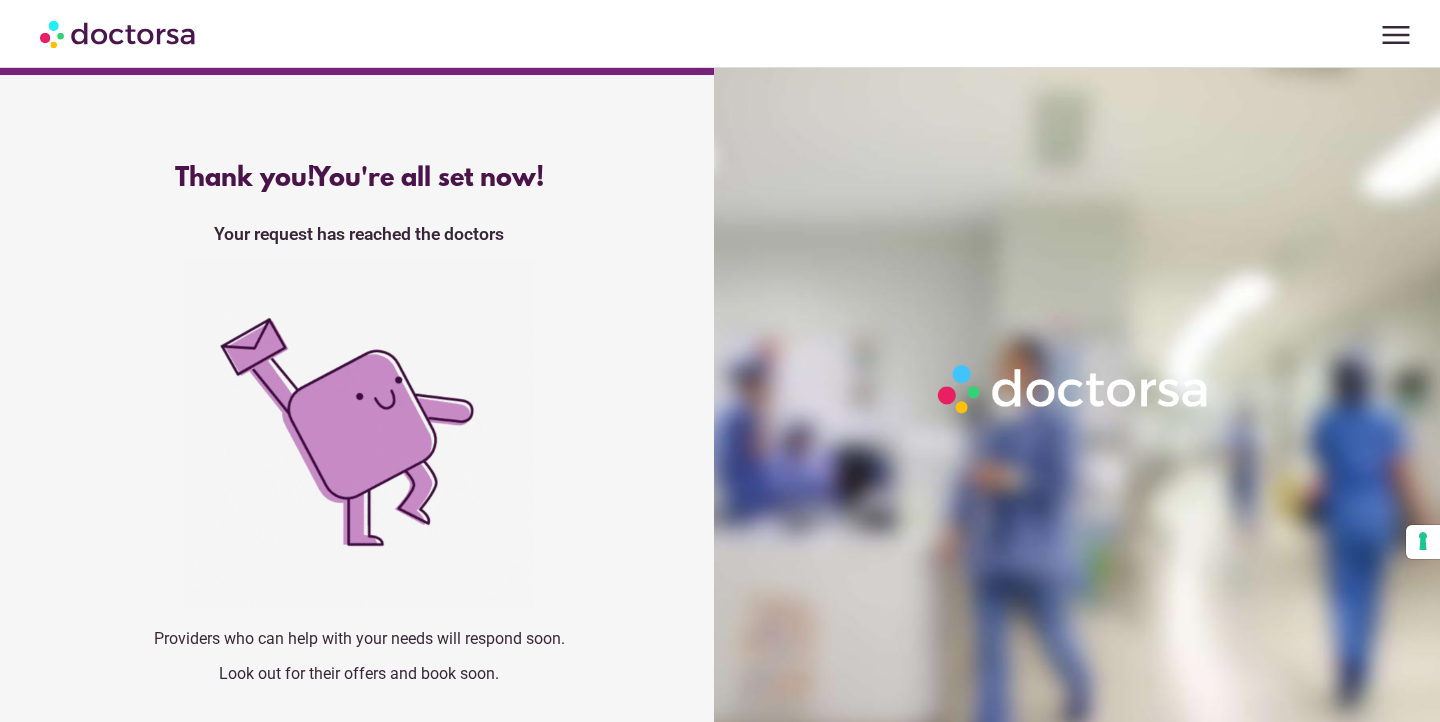 click at bounding box center (359, 434) 